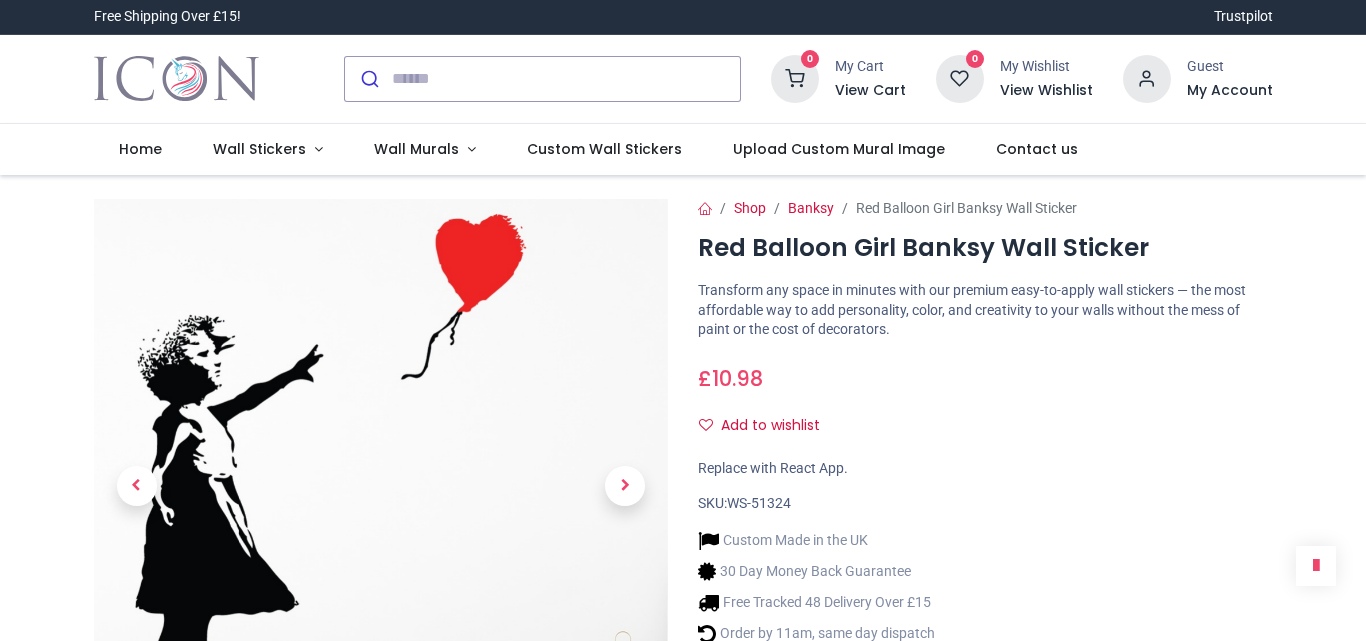 scroll, scrollTop: 0, scrollLeft: 0, axis: both 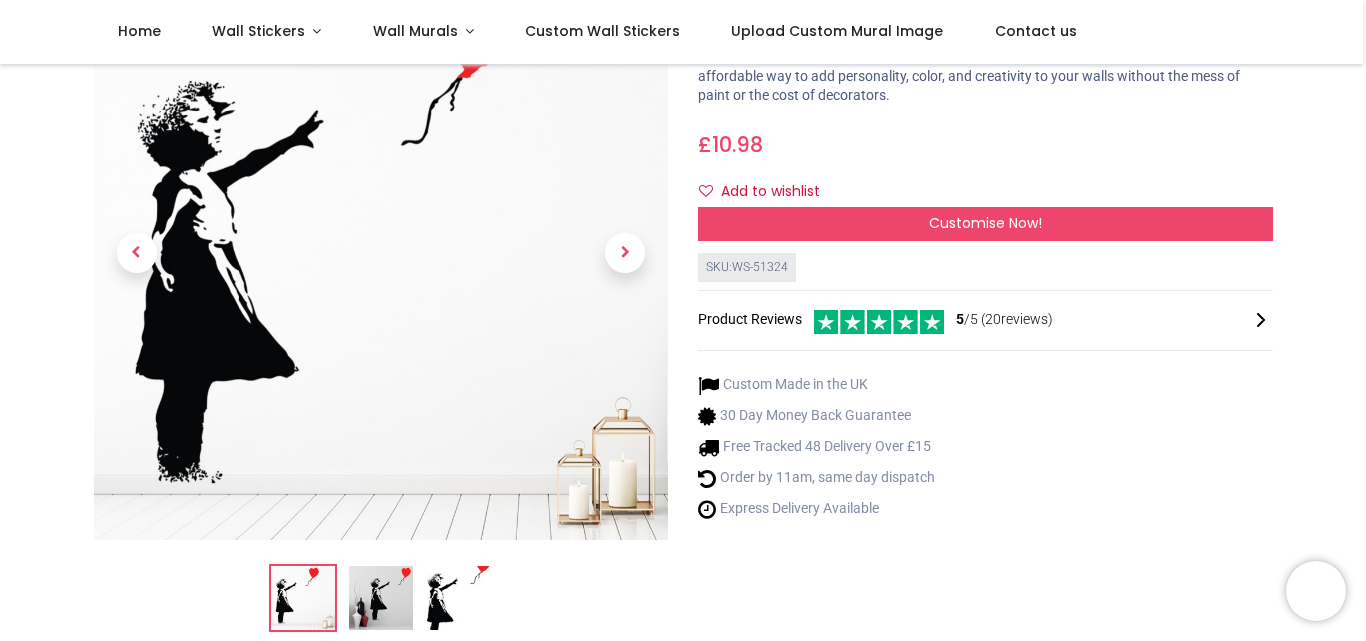 click at bounding box center [381, 598] 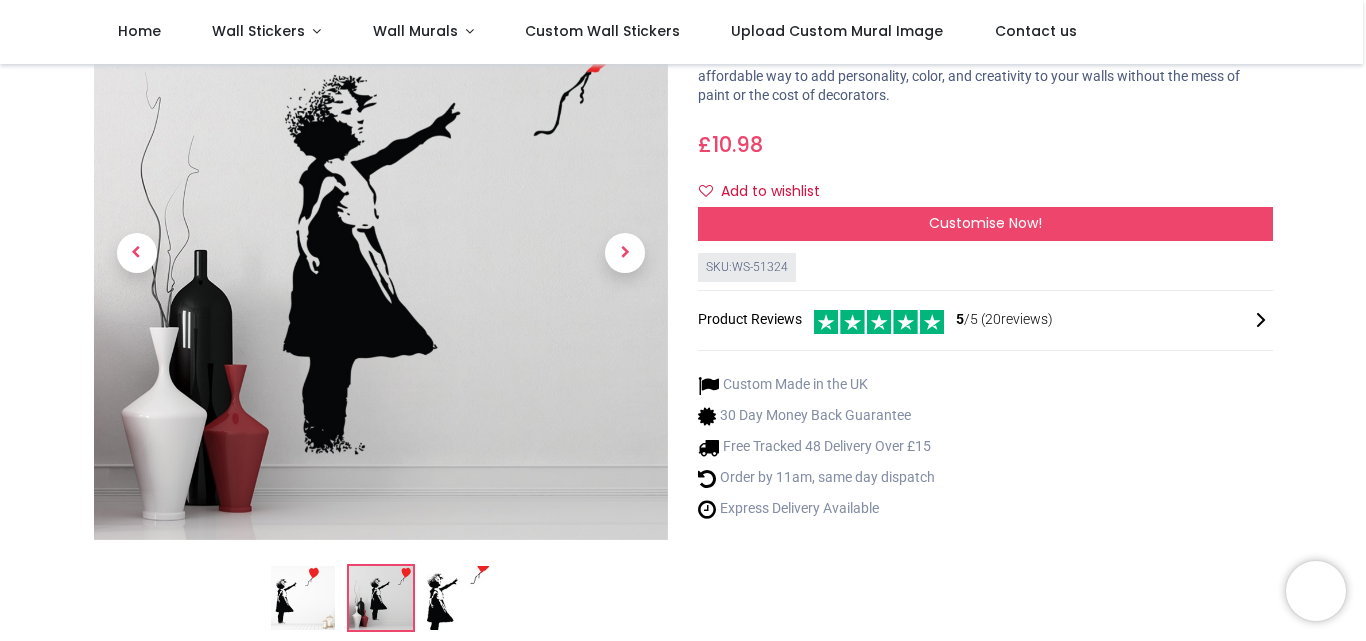 click at bounding box center (459, 598) 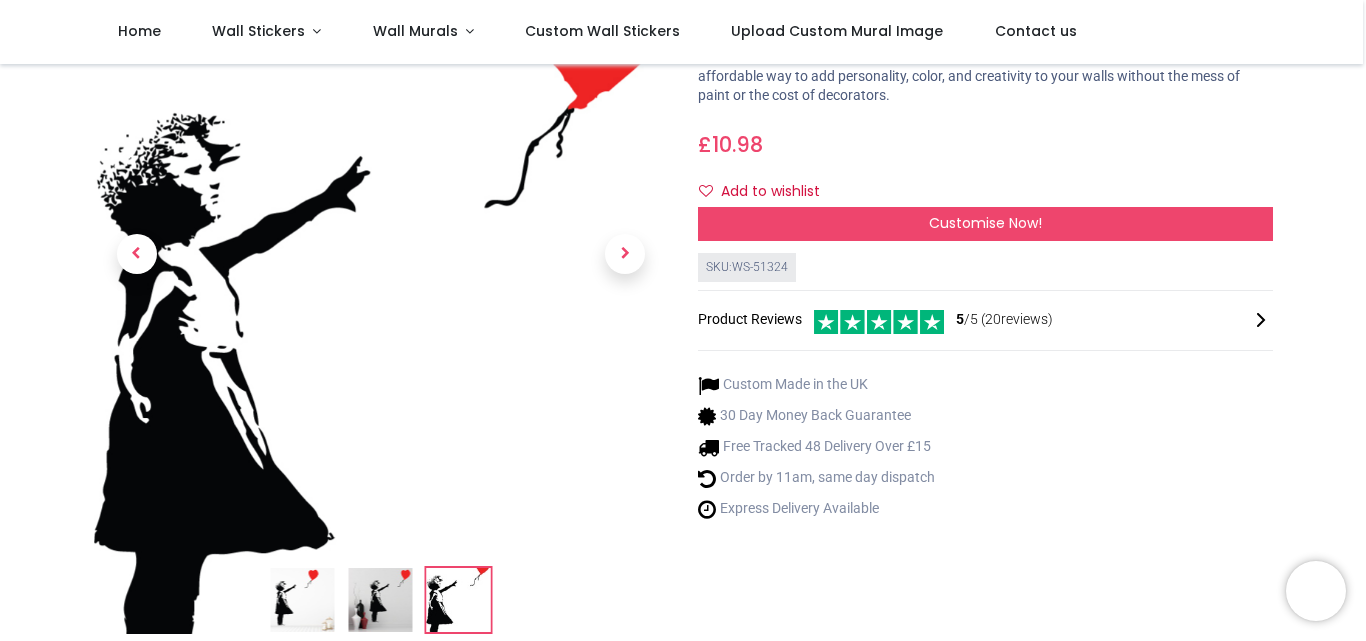 click at bounding box center [302, 600] 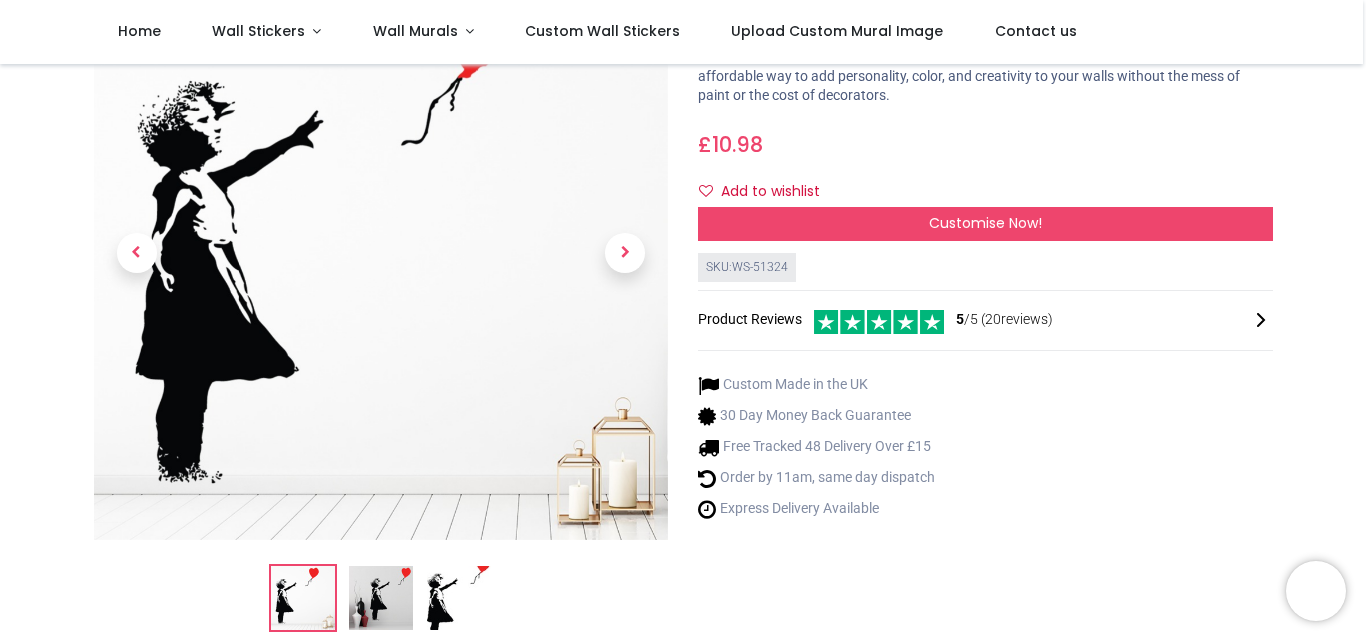 click at bounding box center (459, 598) 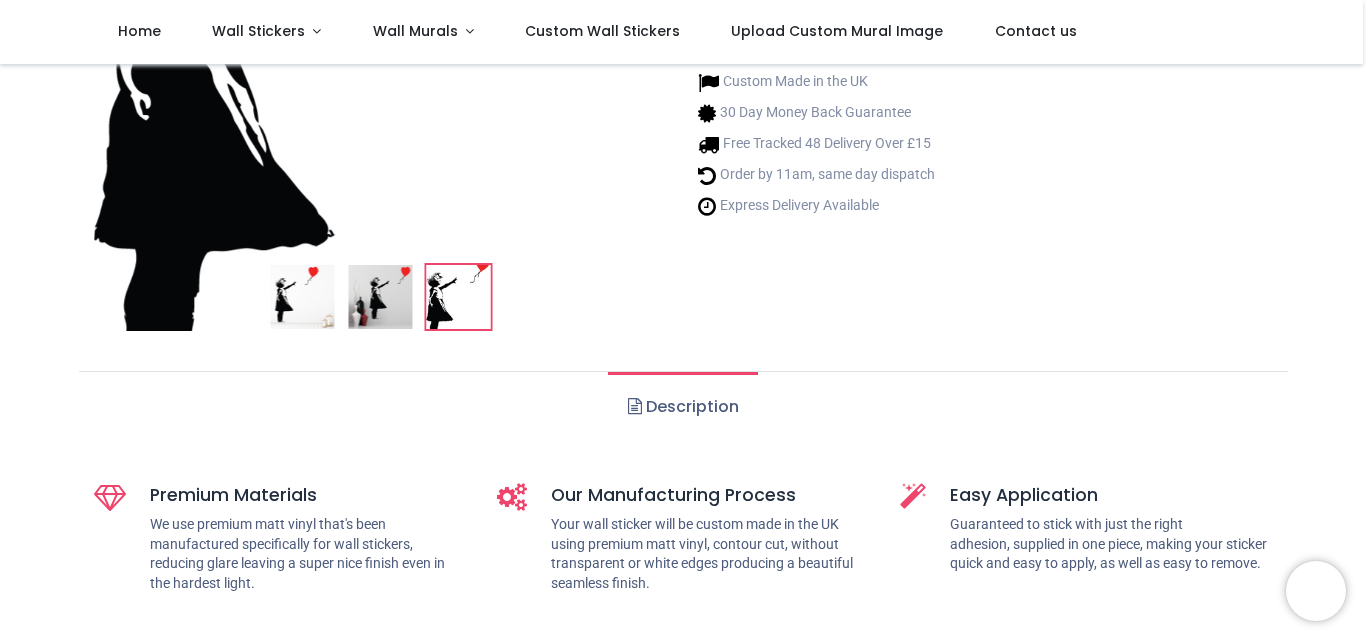 scroll, scrollTop: 427, scrollLeft: 0, axis: vertical 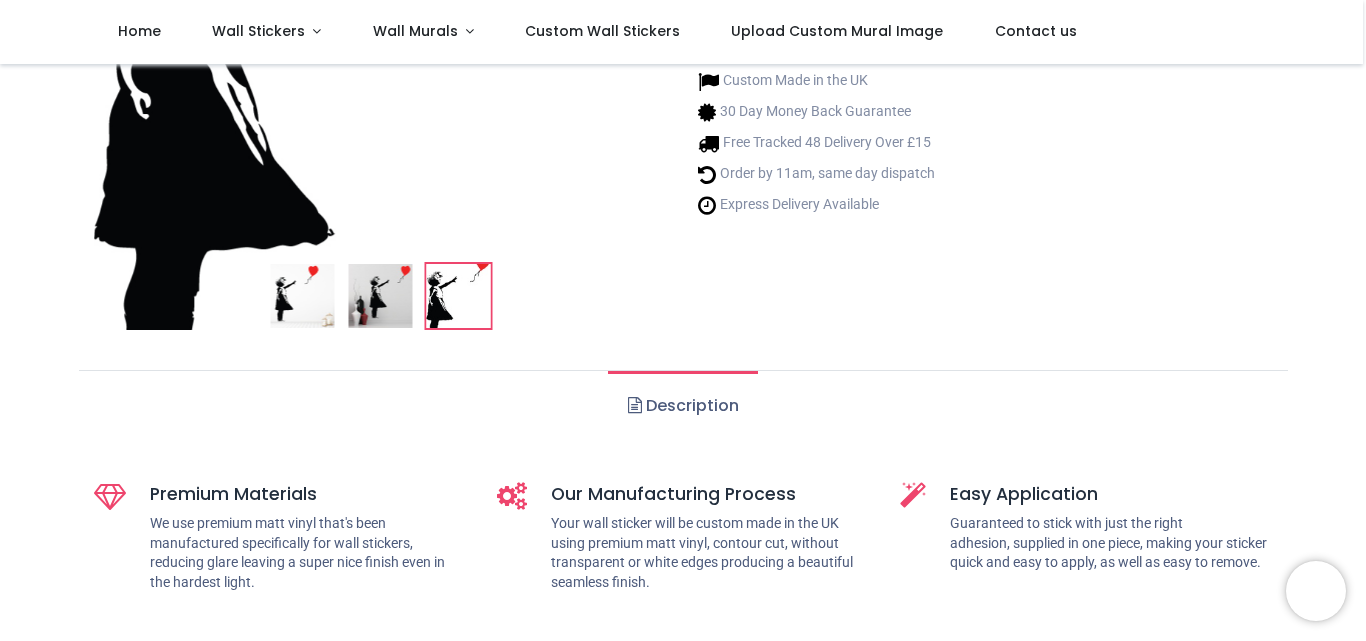 click on "Description" at bounding box center [682, 406] 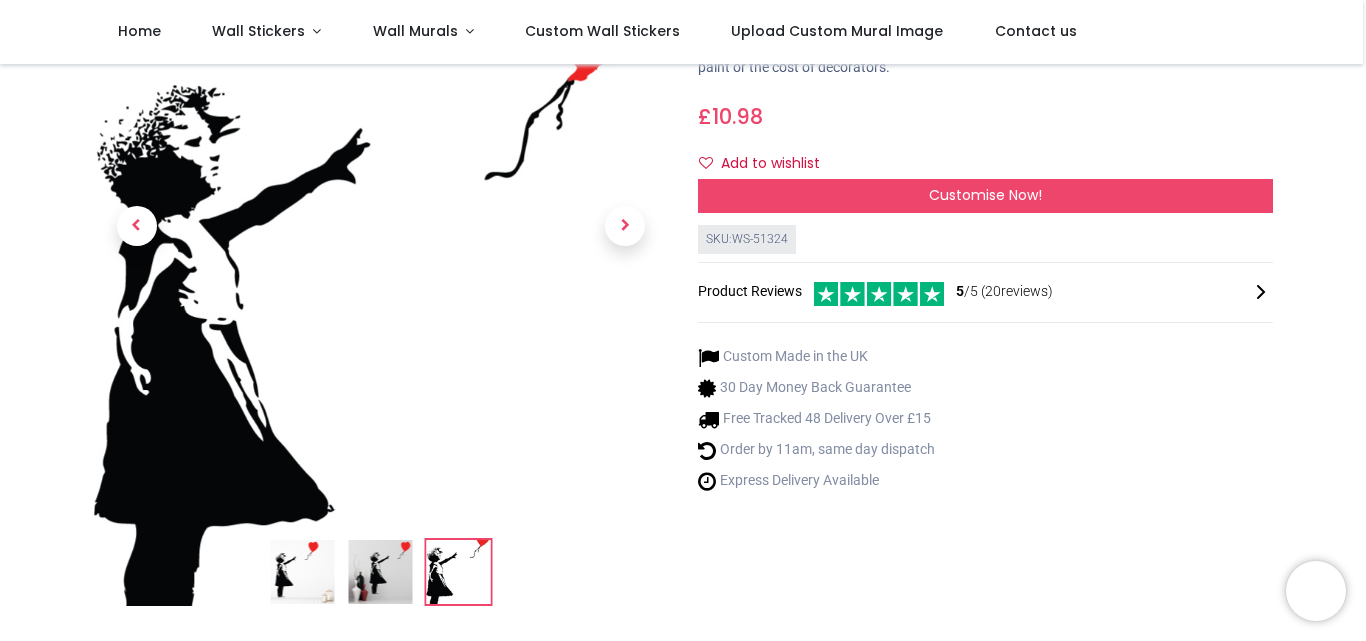 scroll, scrollTop: 143, scrollLeft: 0, axis: vertical 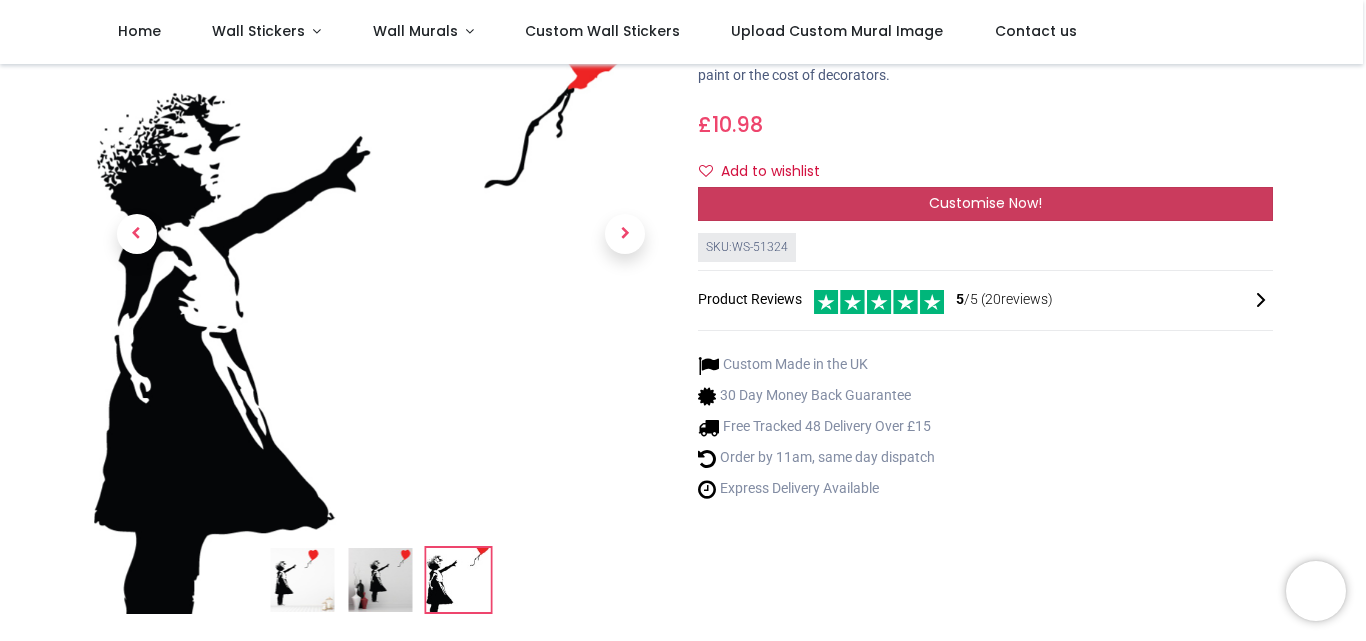 click on "Customise Now!" at bounding box center (985, 204) 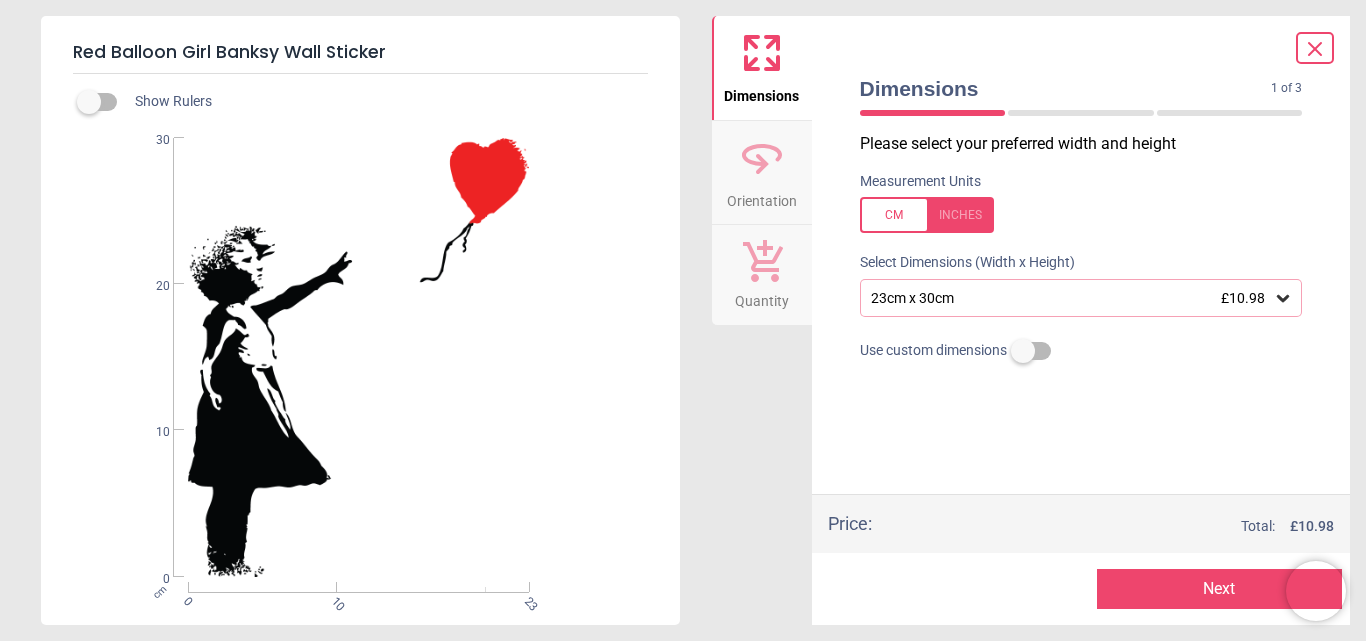 click 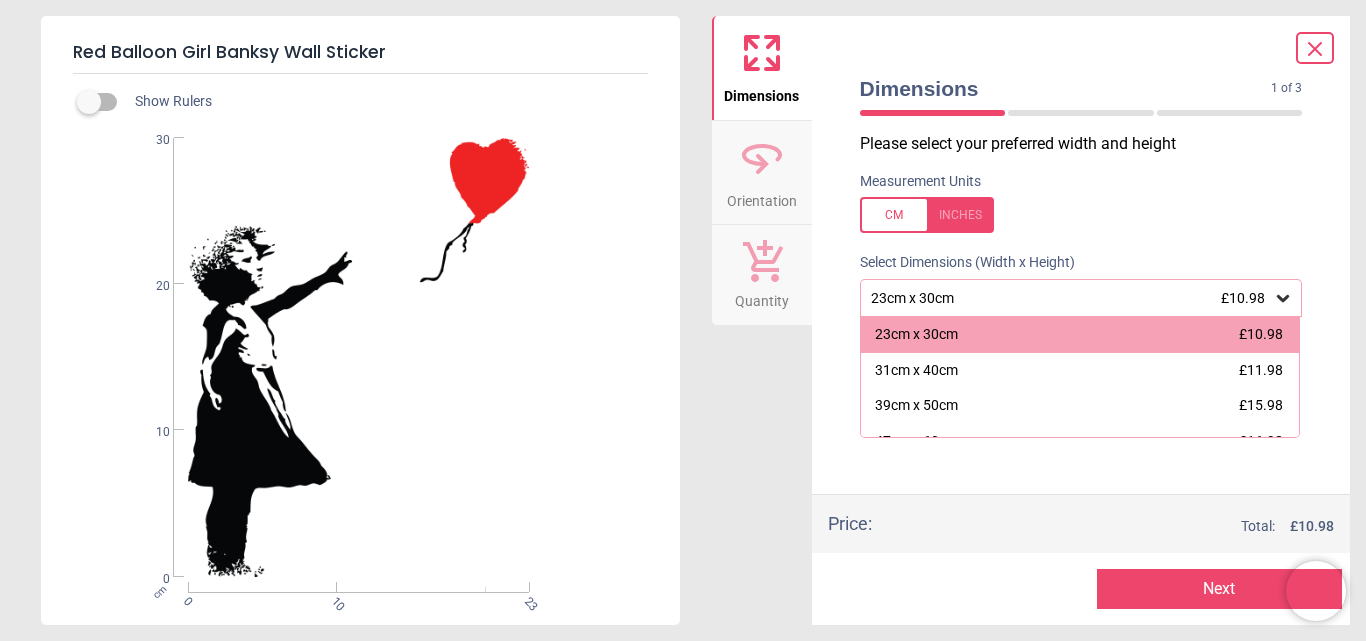 click at bounding box center [927, 215] 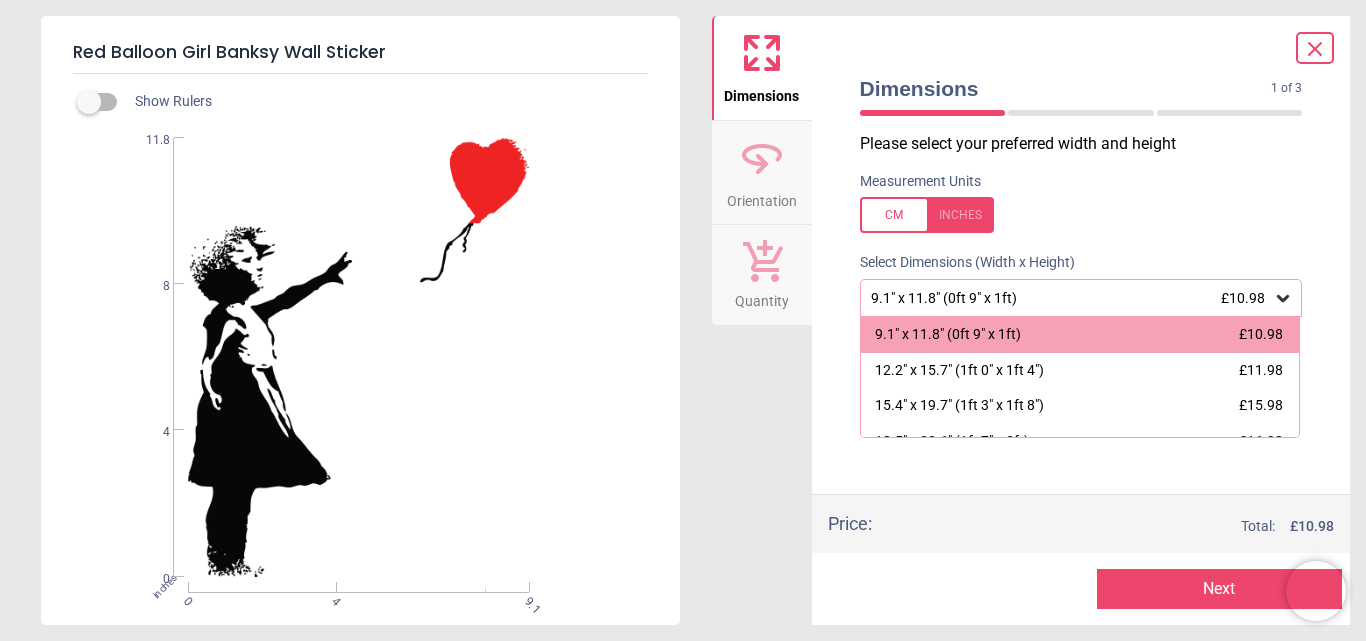 click 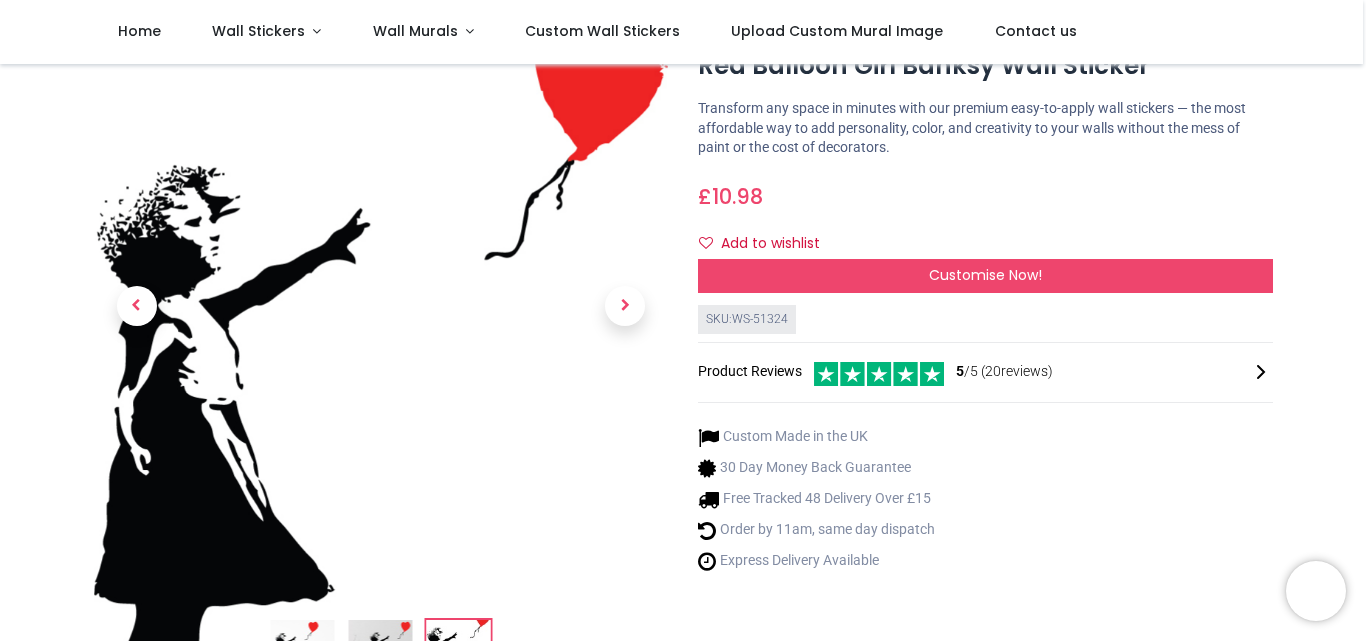 scroll, scrollTop: 0, scrollLeft: 0, axis: both 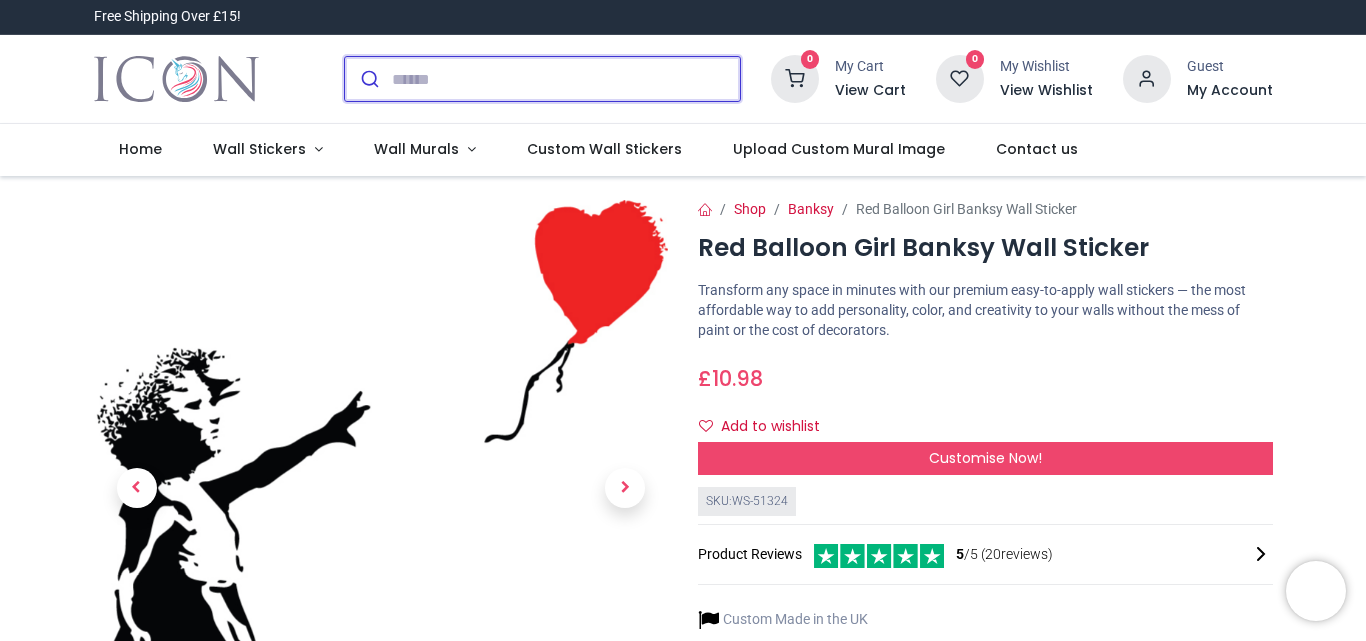click at bounding box center (566, 79) 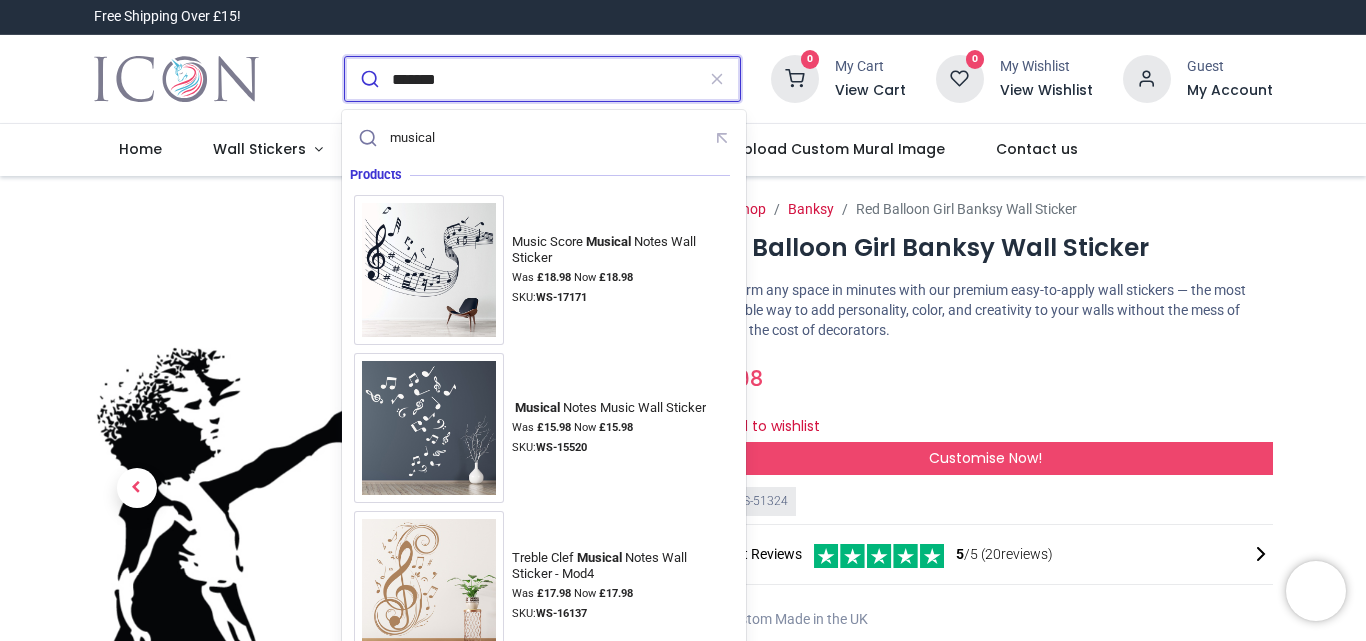 type on "*******" 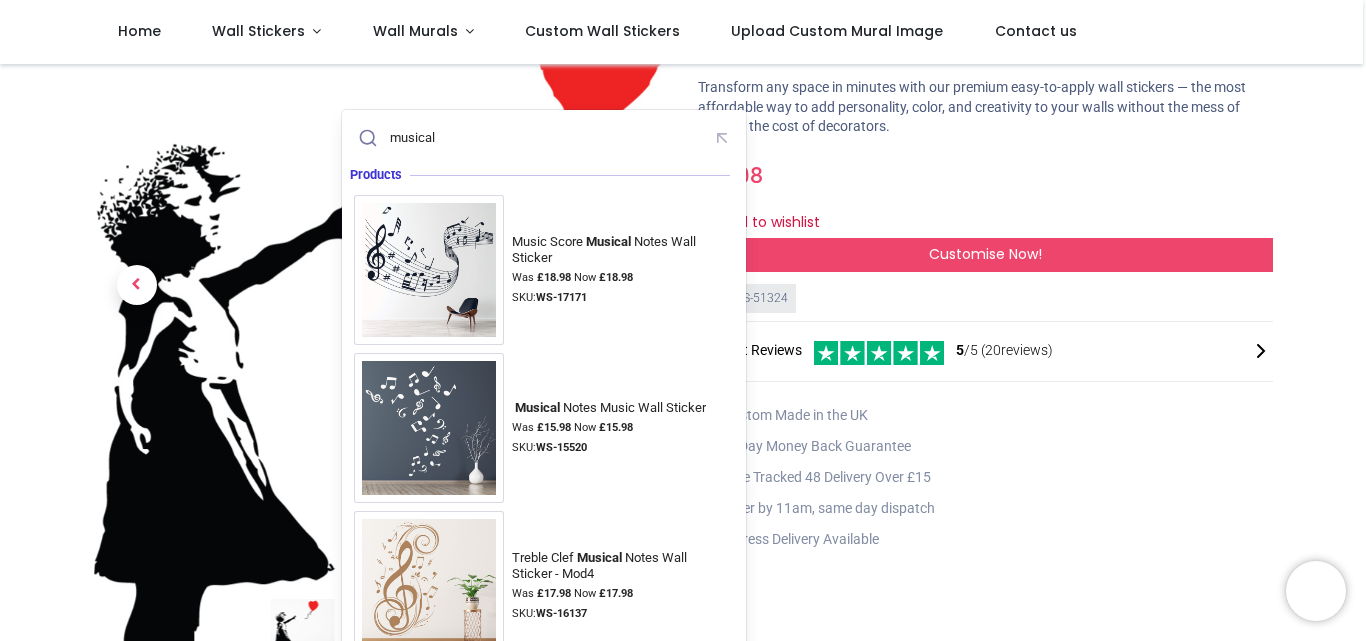 scroll, scrollTop: 93, scrollLeft: 0, axis: vertical 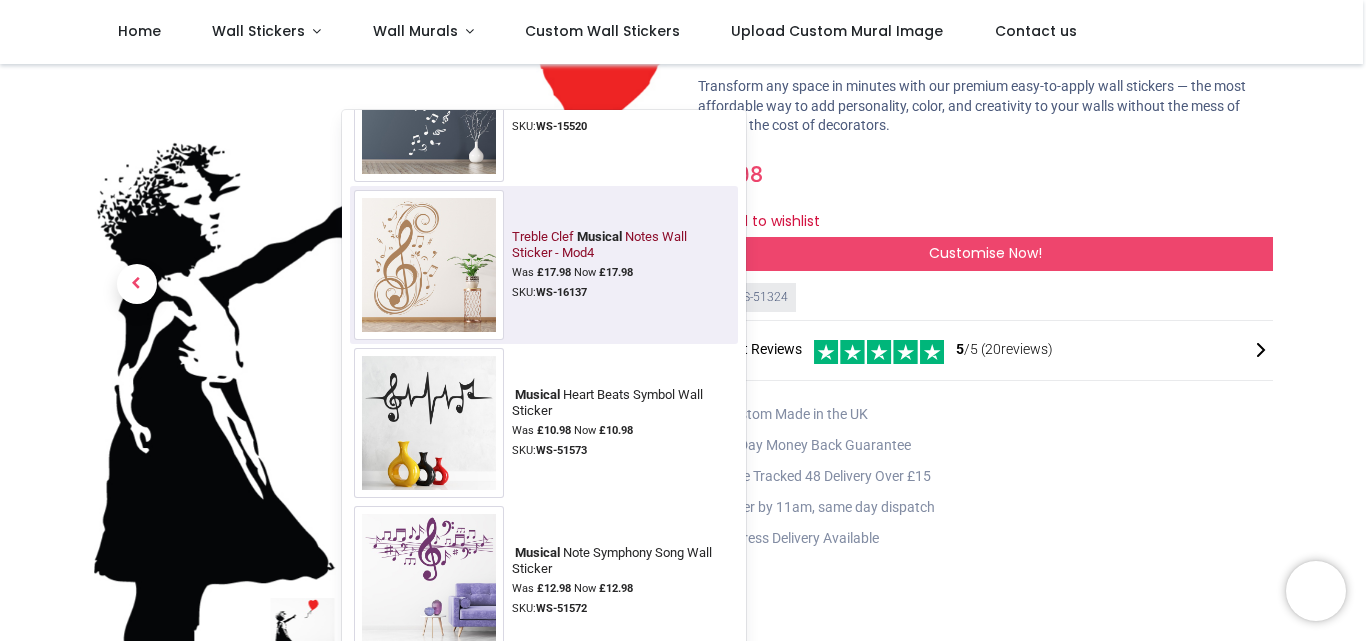click at bounding box center (429, 265) 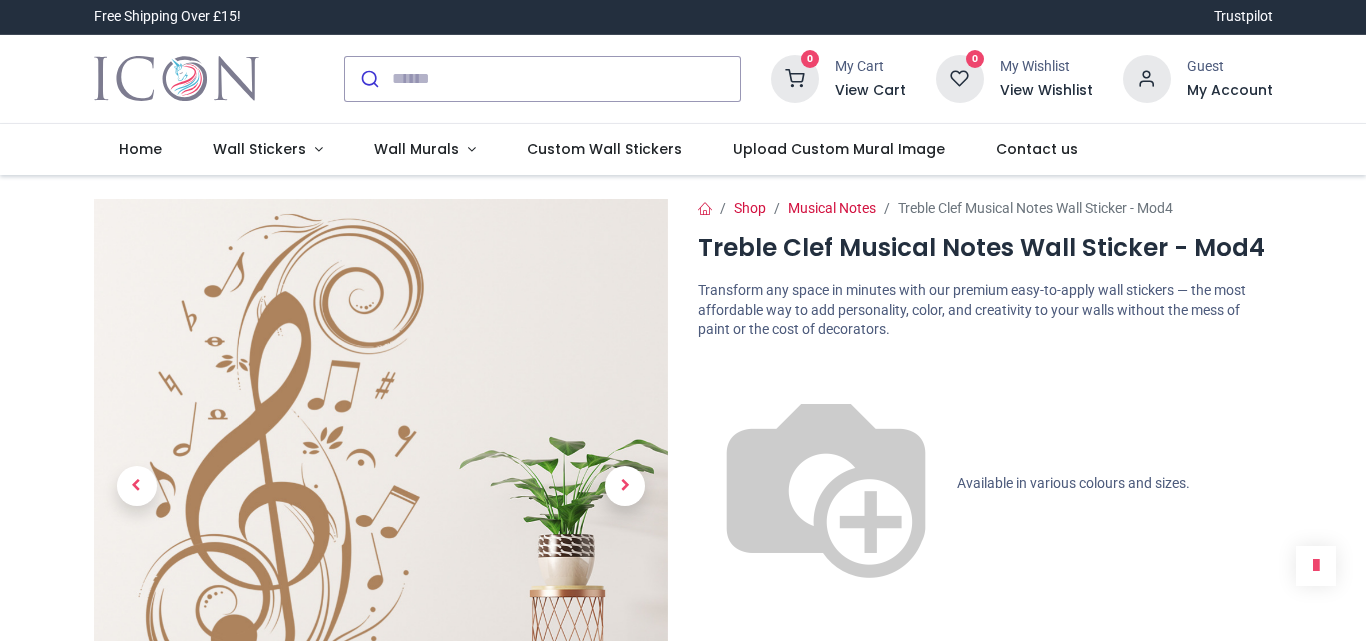 scroll, scrollTop: 0, scrollLeft: 0, axis: both 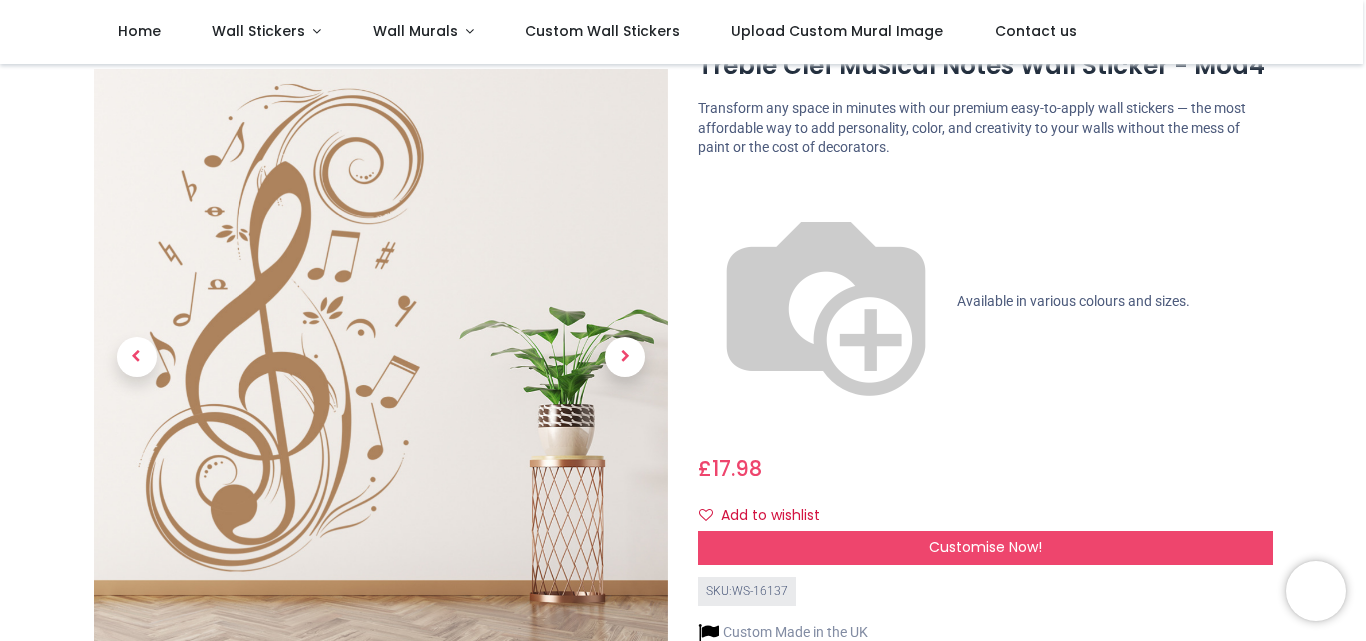 click at bounding box center (381, 702) 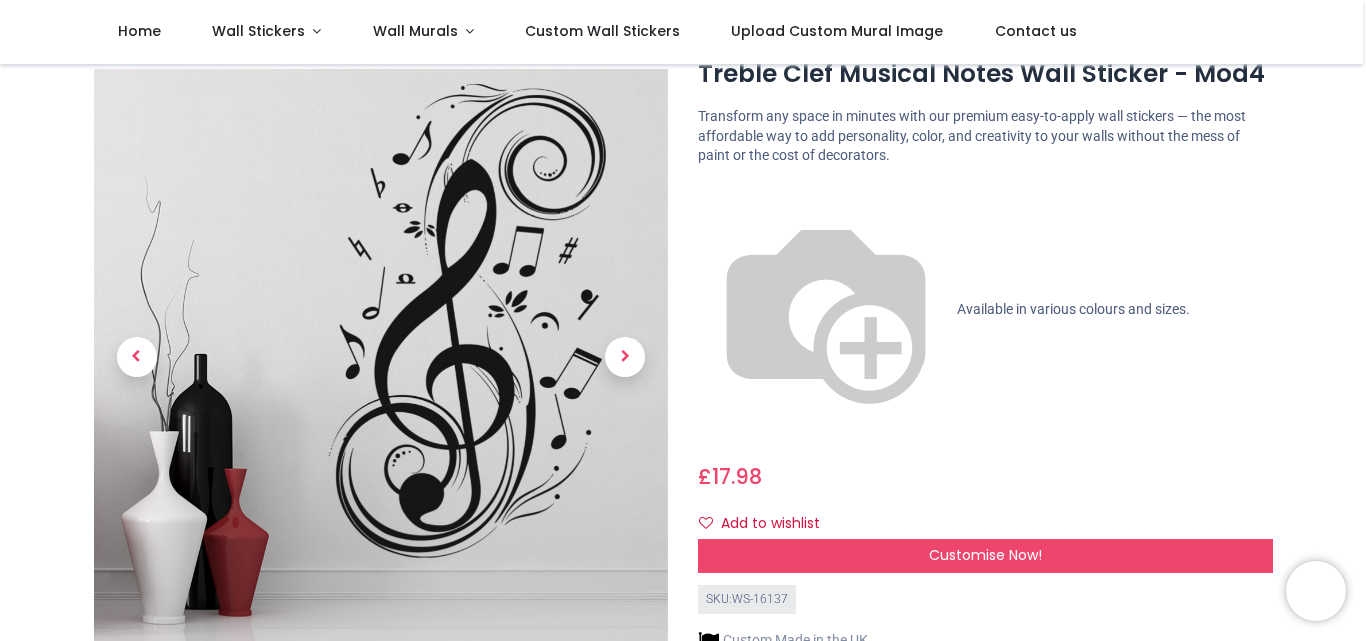 scroll, scrollTop: 20, scrollLeft: 0, axis: vertical 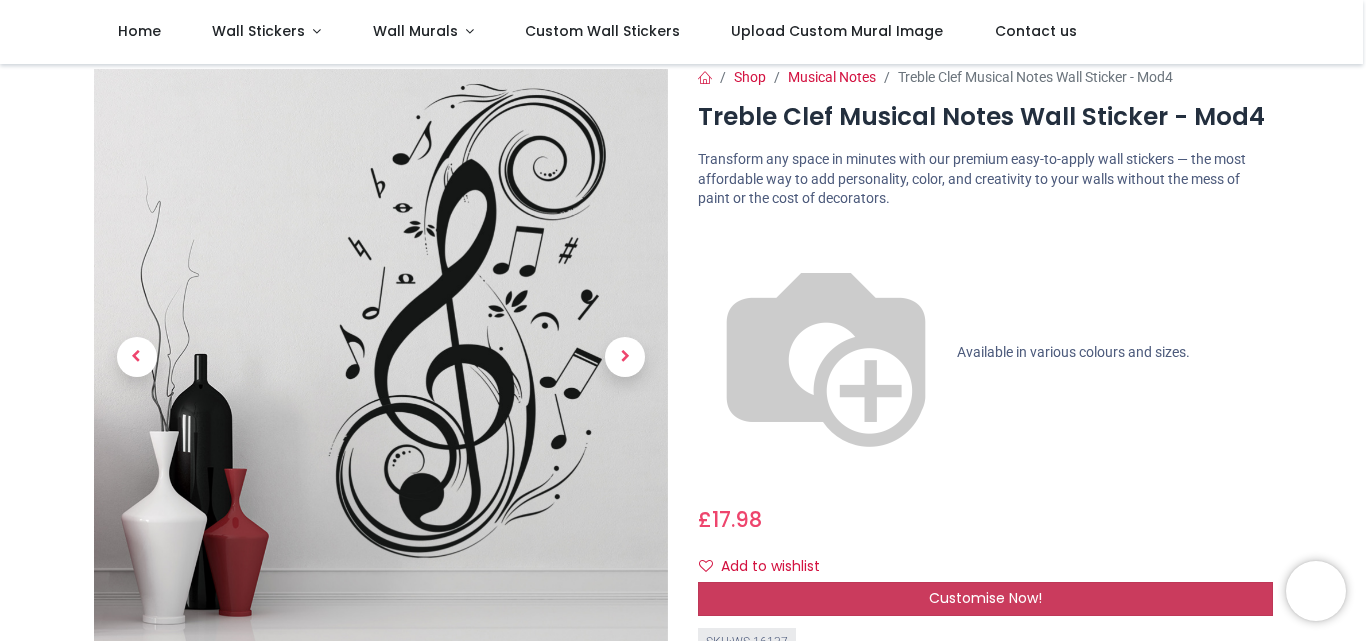 click on "Customise Now!" at bounding box center (985, 599) 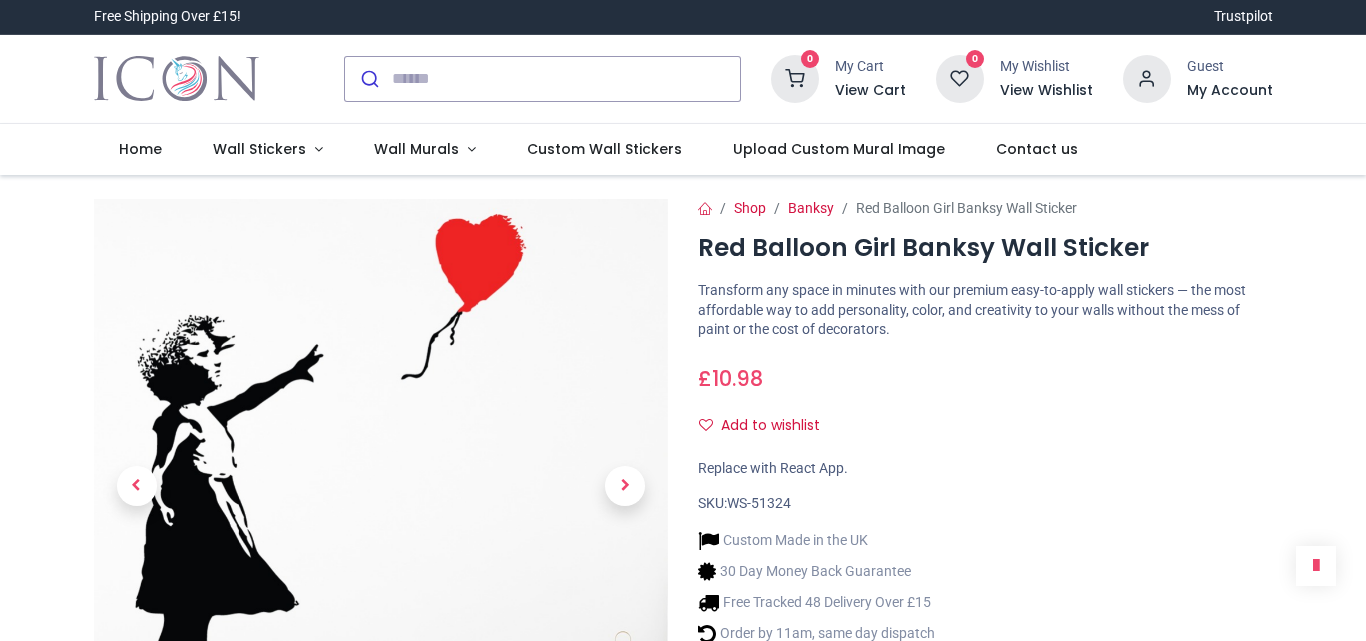 scroll, scrollTop: 0, scrollLeft: 0, axis: both 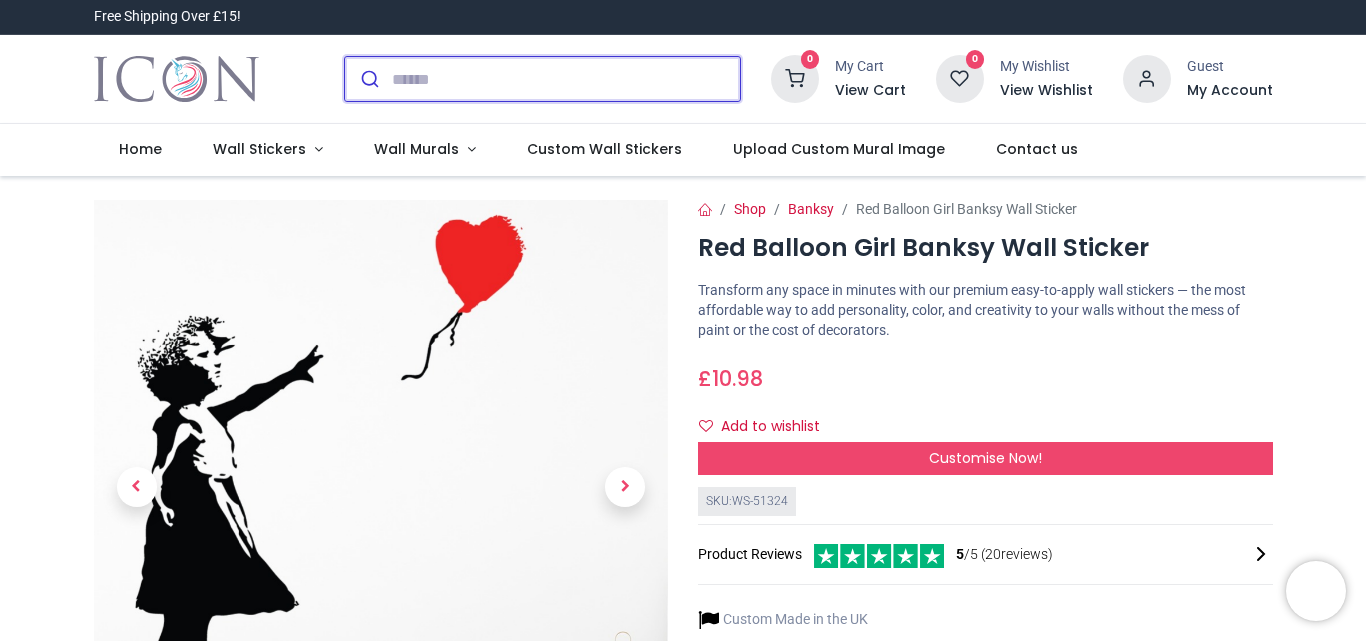 click at bounding box center [566, 79] 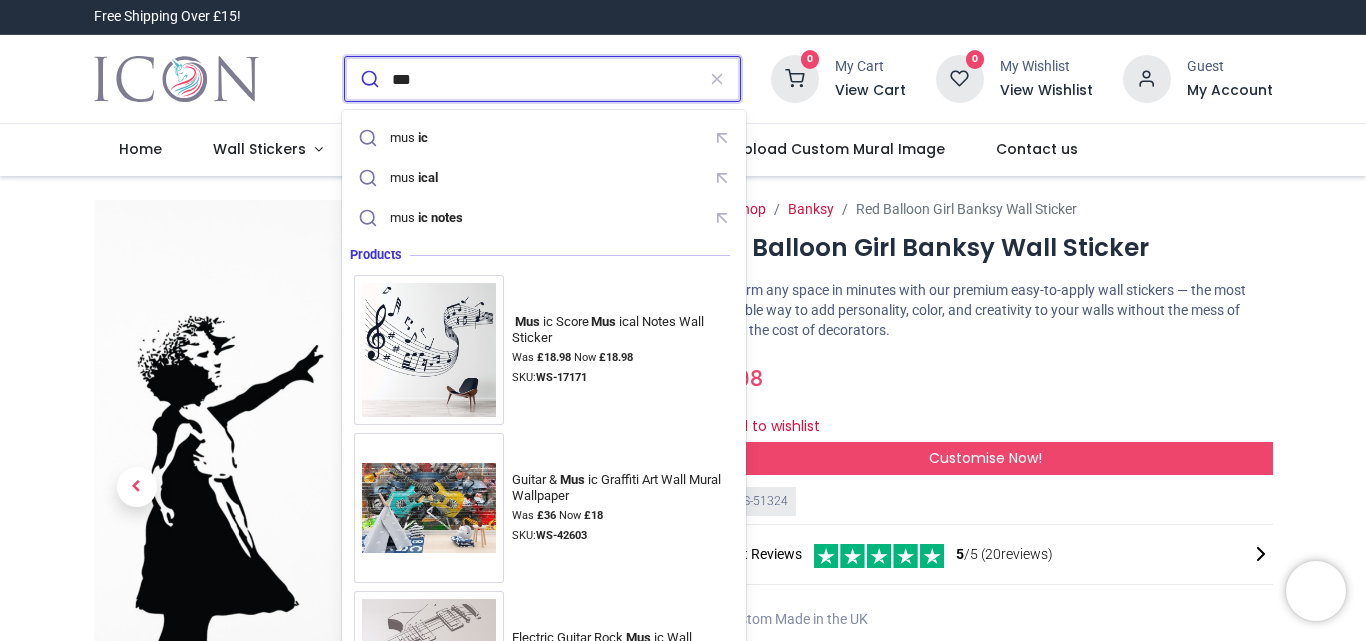 type on "****" 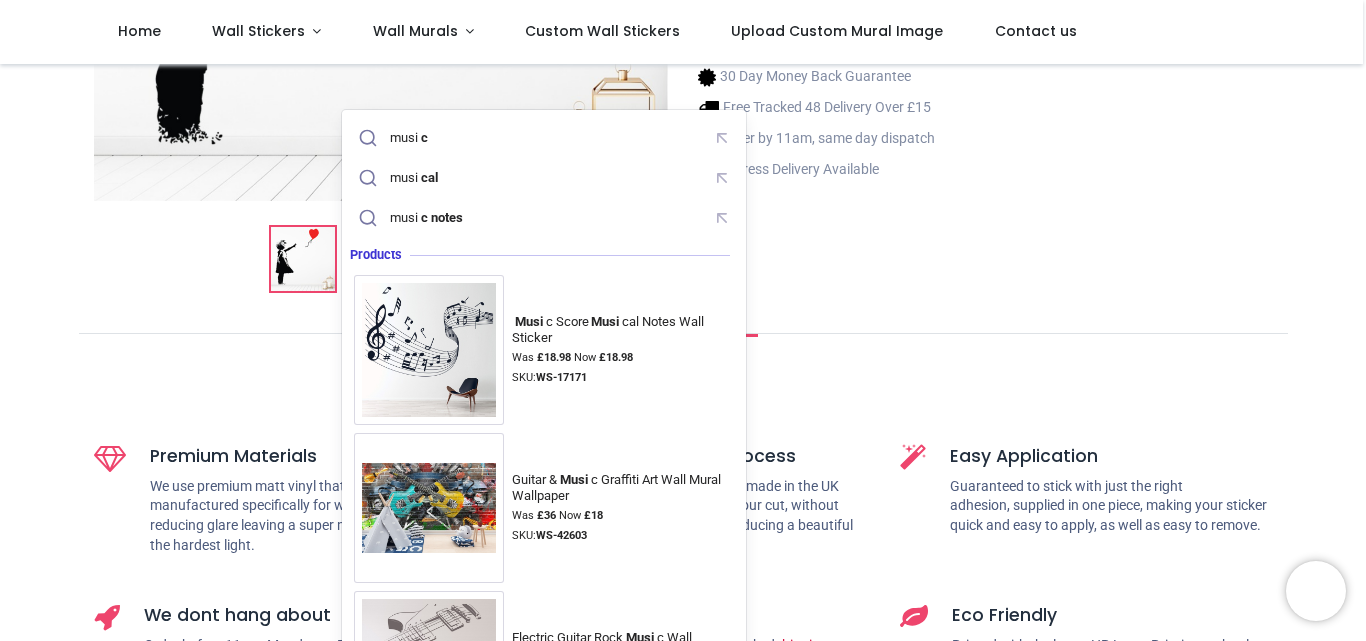scroll, scrollTop: 463, scrollLeft: 0, axis: vertical 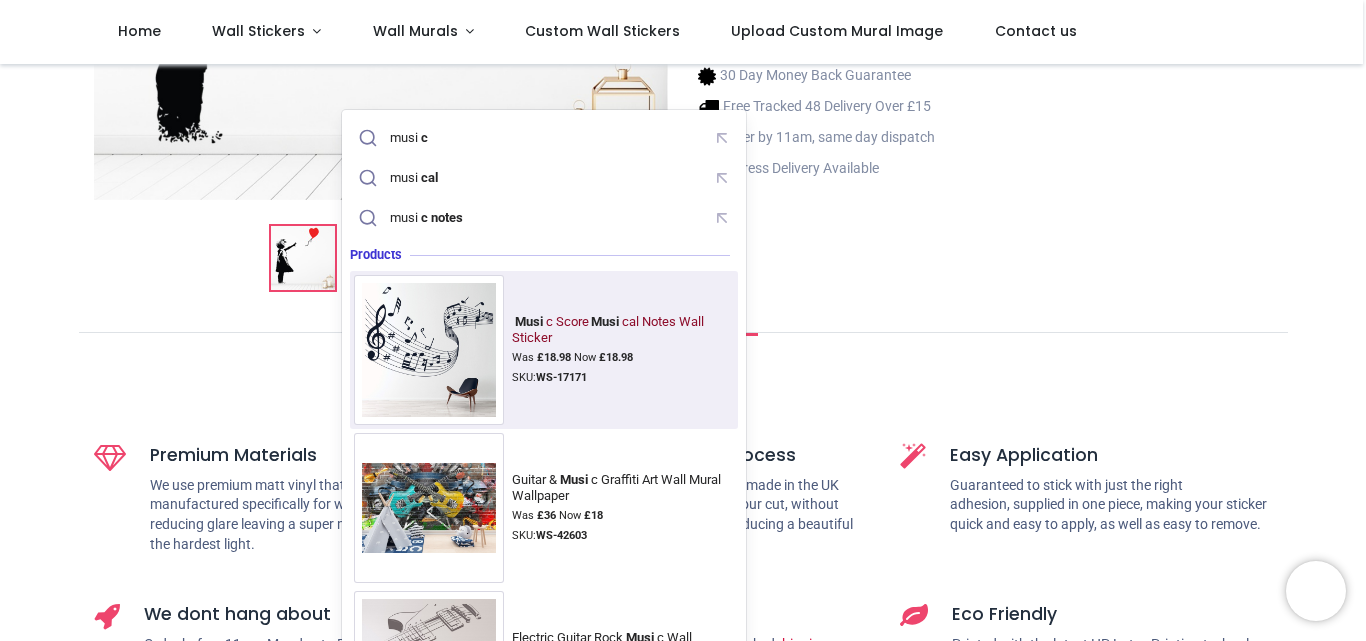 click at bounding box center (429, 350) 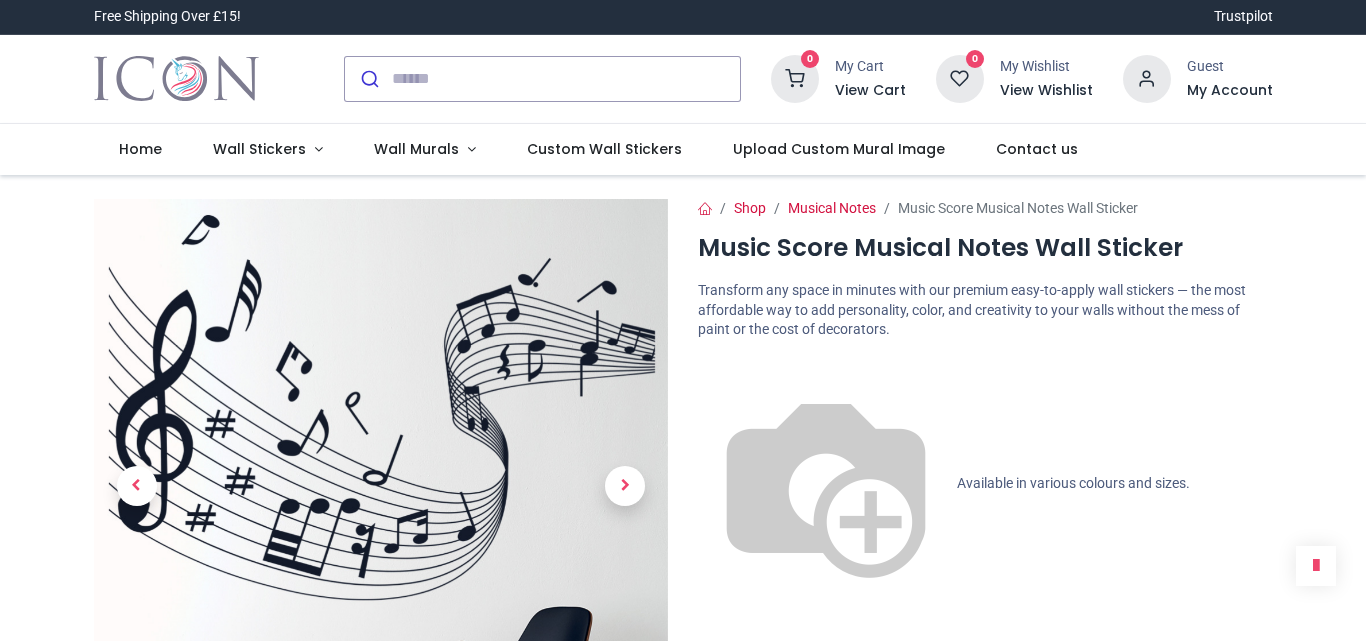 scroll, scrollTop: 0, scrollLeft: 0, axis: both 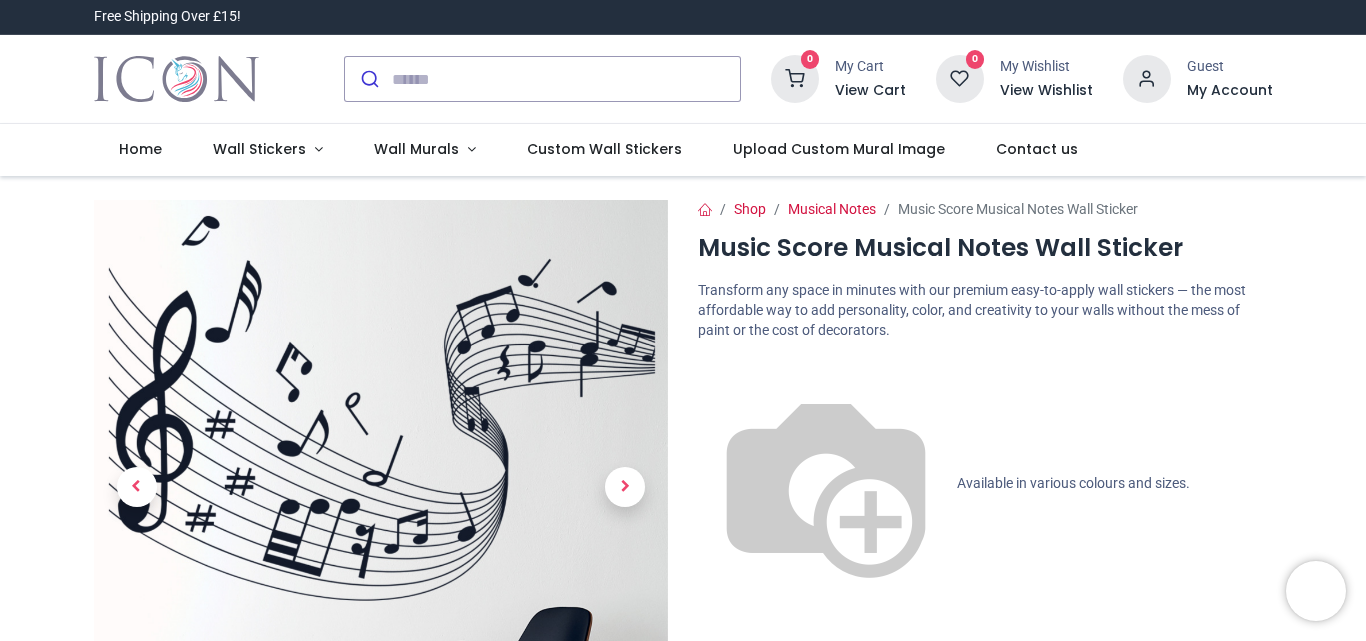 click on "Customise Now!" at bounding box center (985, 731) 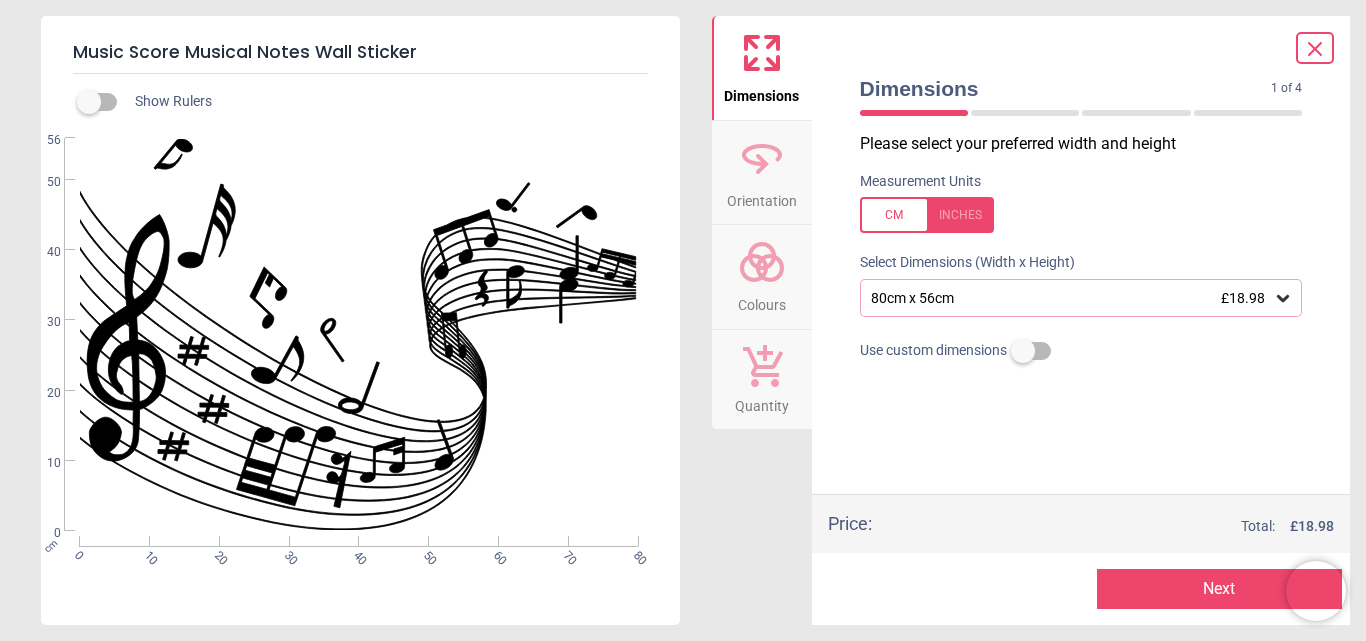 click at bounding box center (1081, 394) 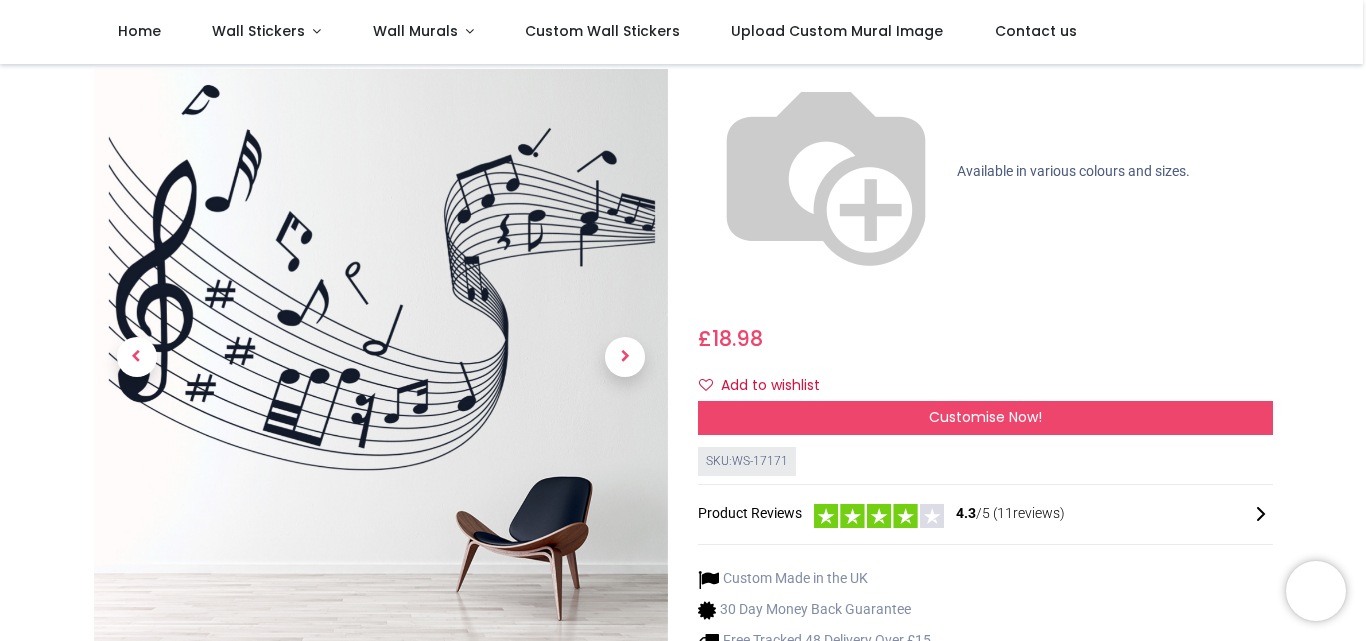 scroll, scrollTop: 234, scrollLeft: 0, axis: vertical 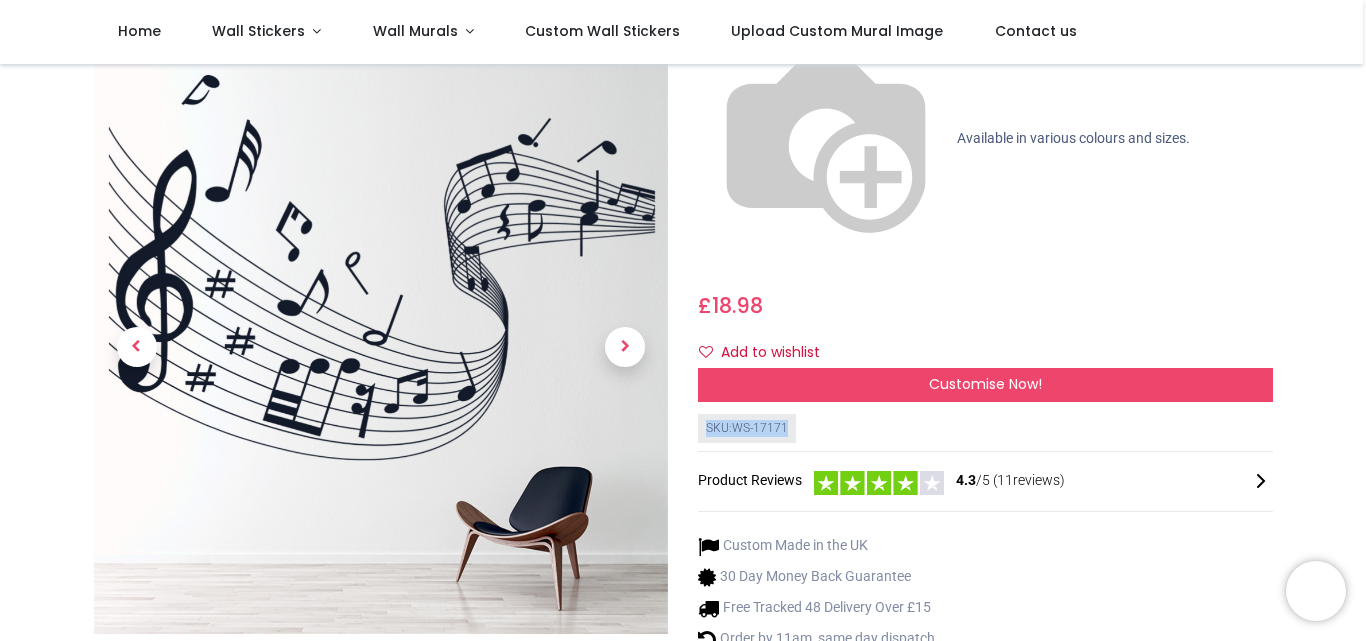 drag, startPoint x: 827, startPoint y: 186, endPoint x: 1104, endPoint y: 82, distance: 295.88004 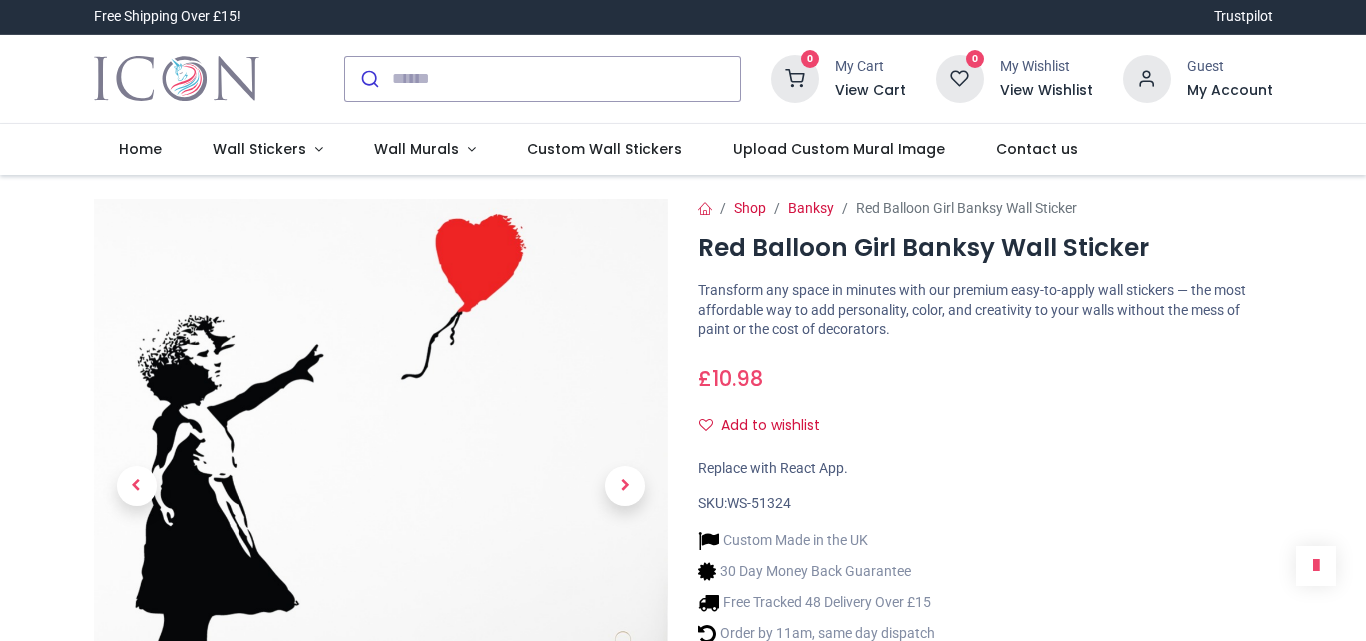 scroll, scrollTop: 0, scrollLeft: 0, axis: both 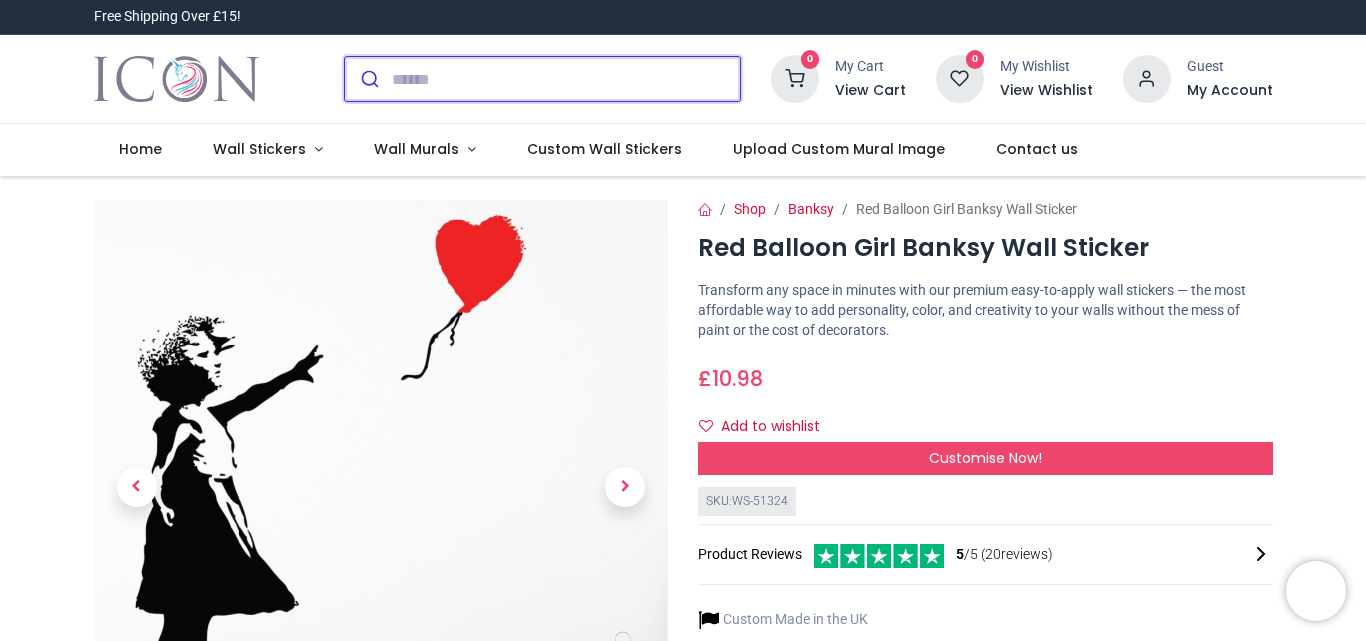 click at bounding box center [566, 79] 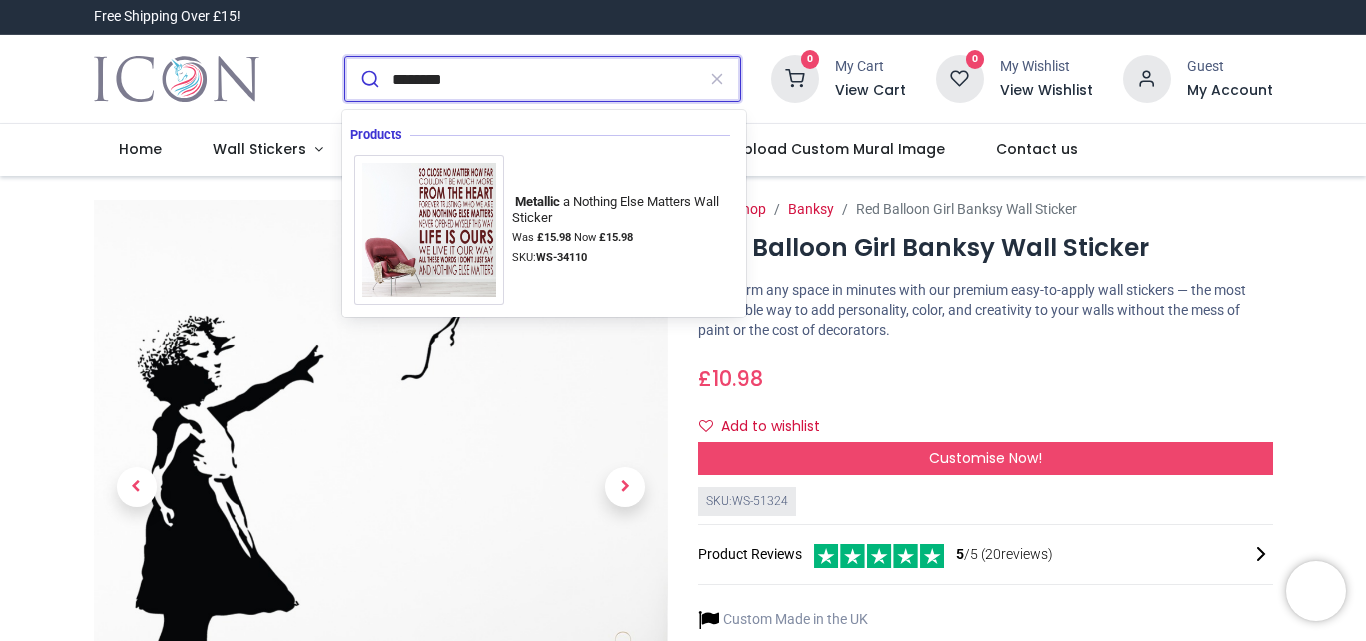 type on "*********" 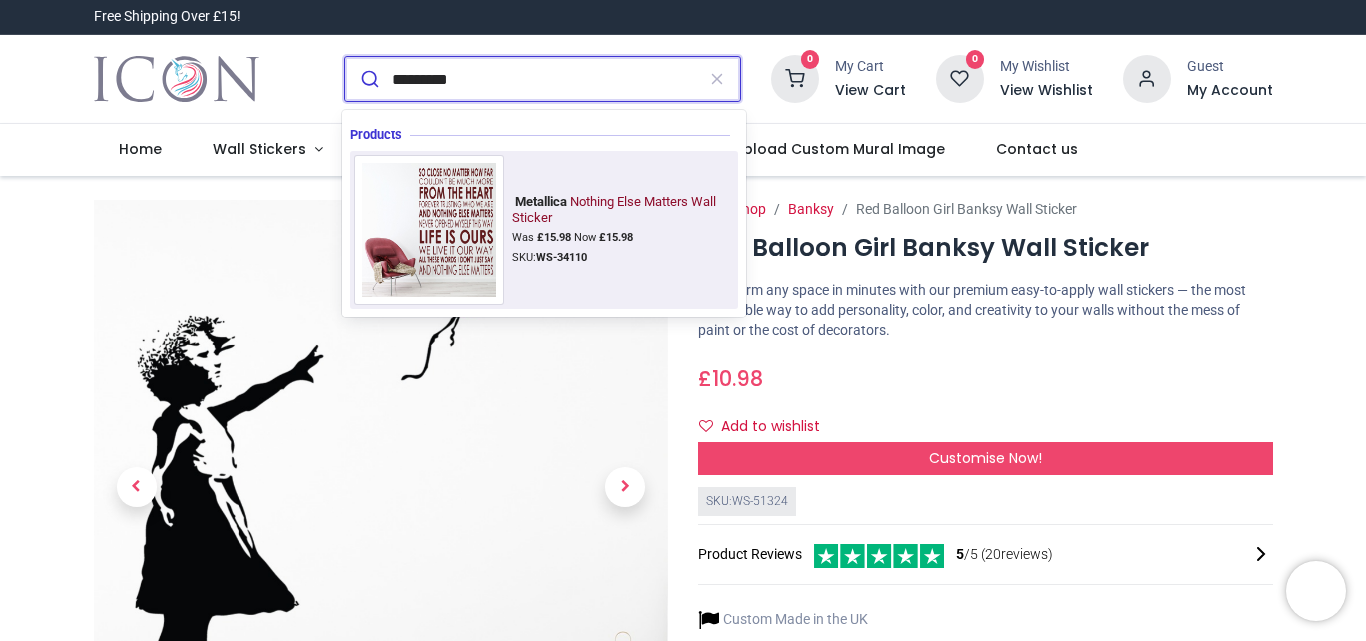 click at bounding box center [429, 230] 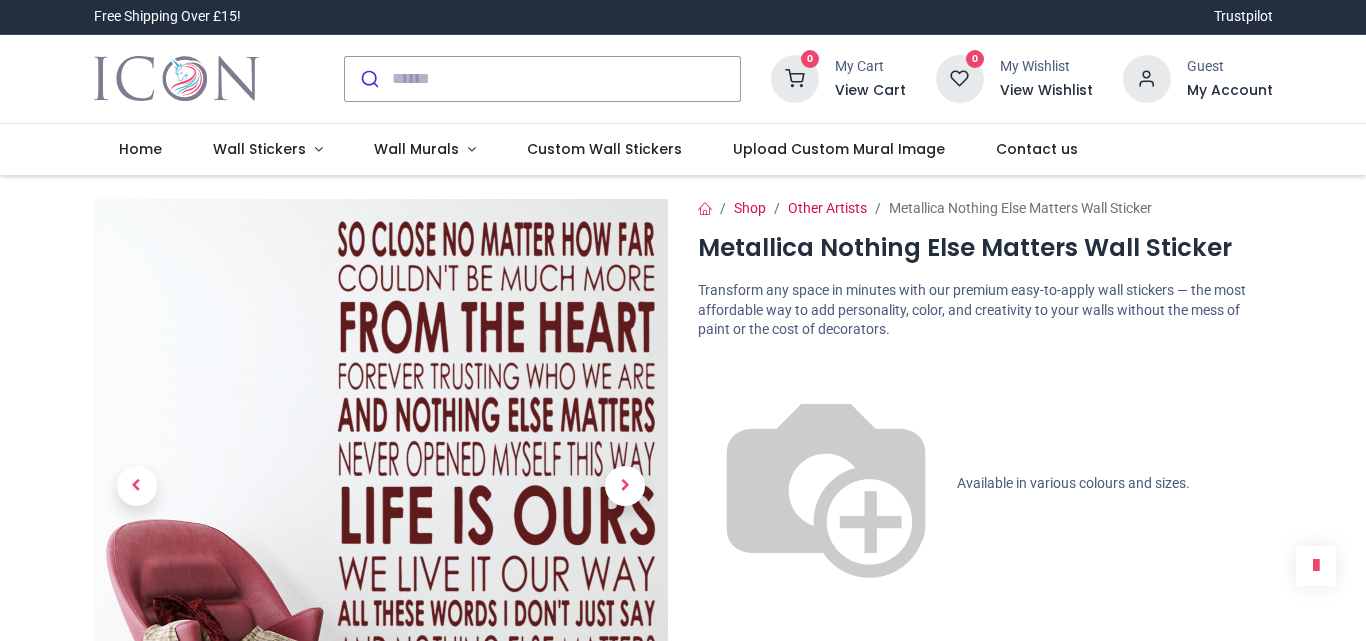 scroll, scrollTop: 0, scrollLeft: 0, axis: both 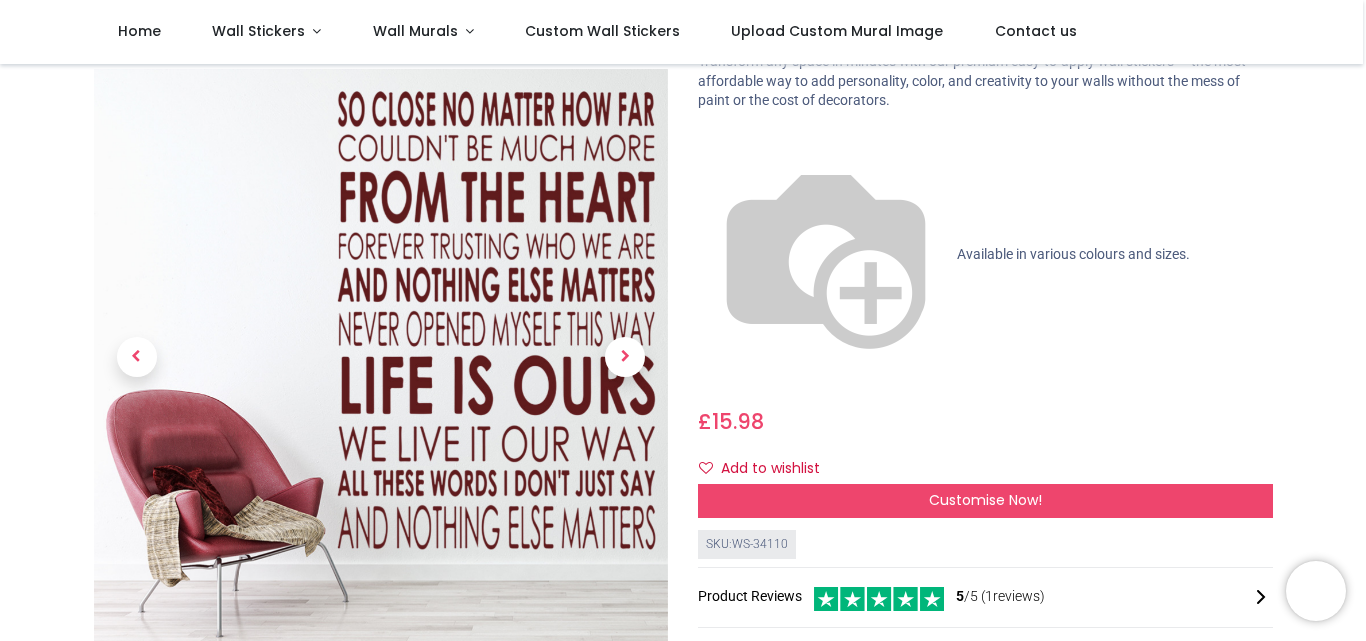 click at bounding box center (381, 702) 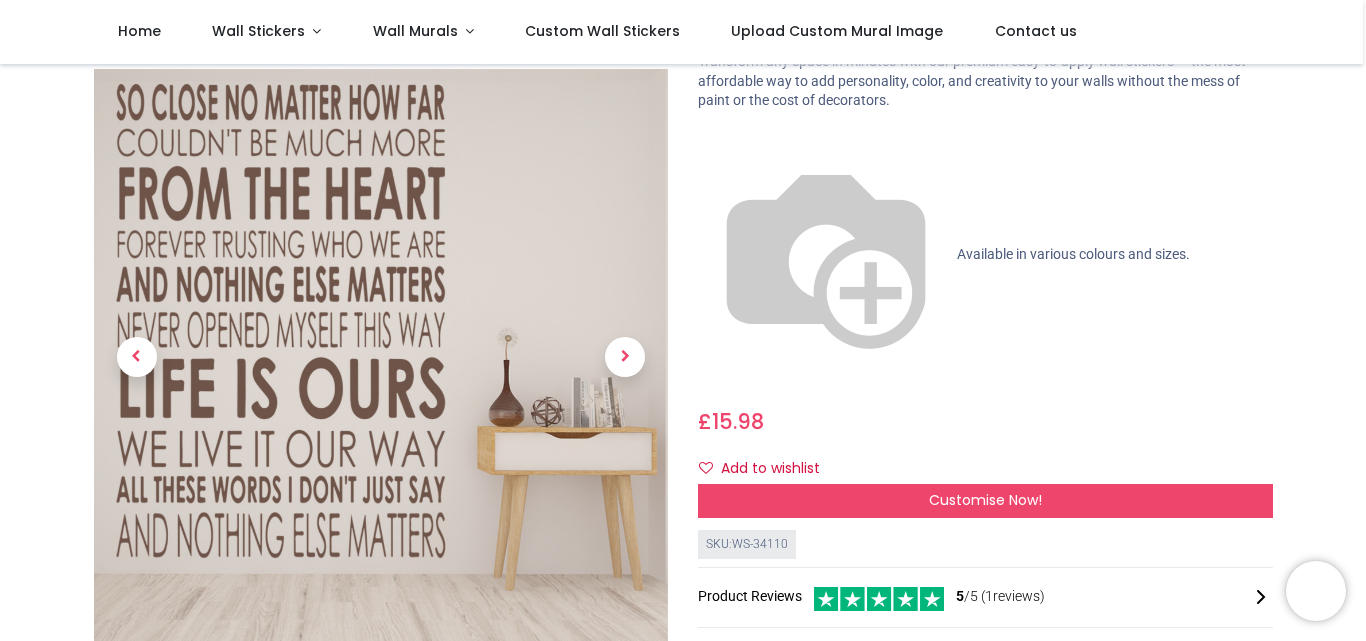 click at bounding box center (459, 702) 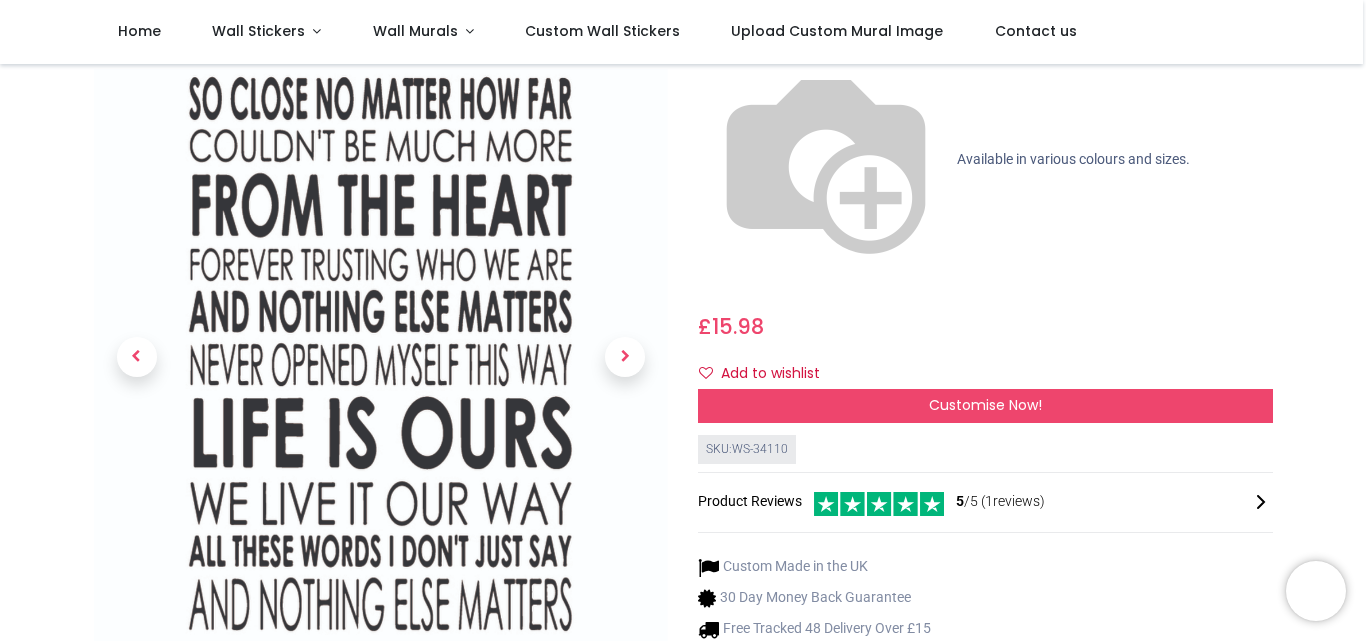 scroll, scrollTop: 217, scrollLeft: 0, axis: vertical 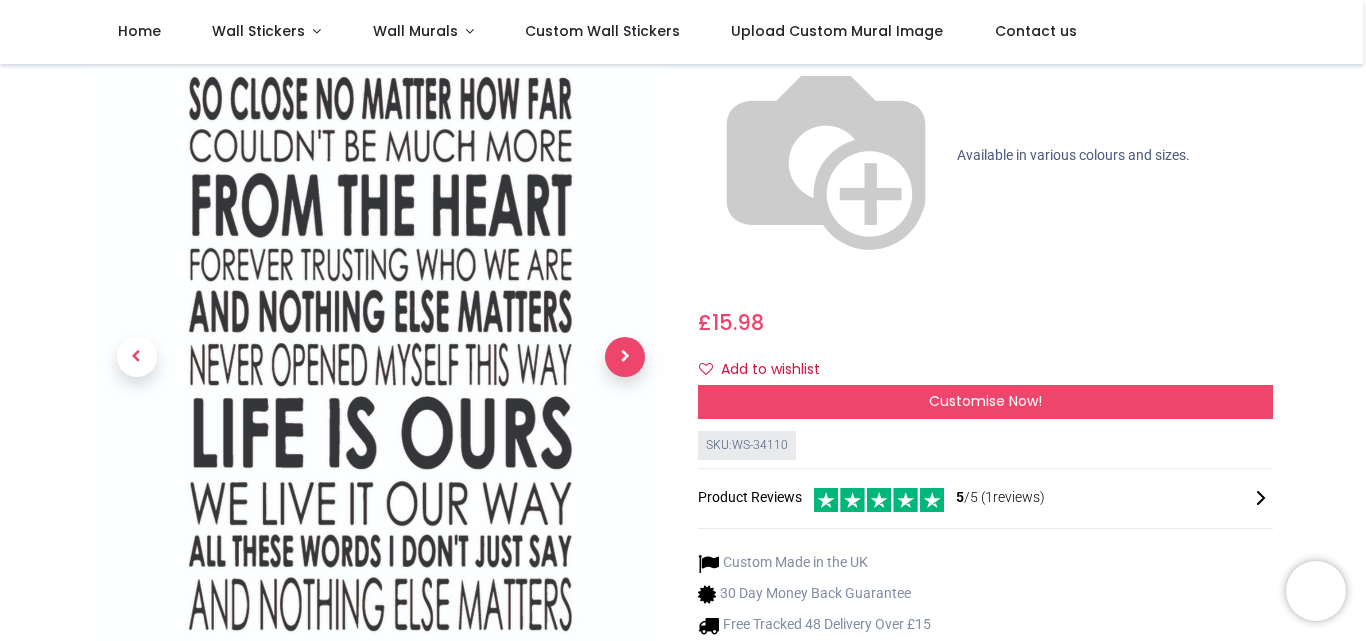 click at bounding box center (625, 357) 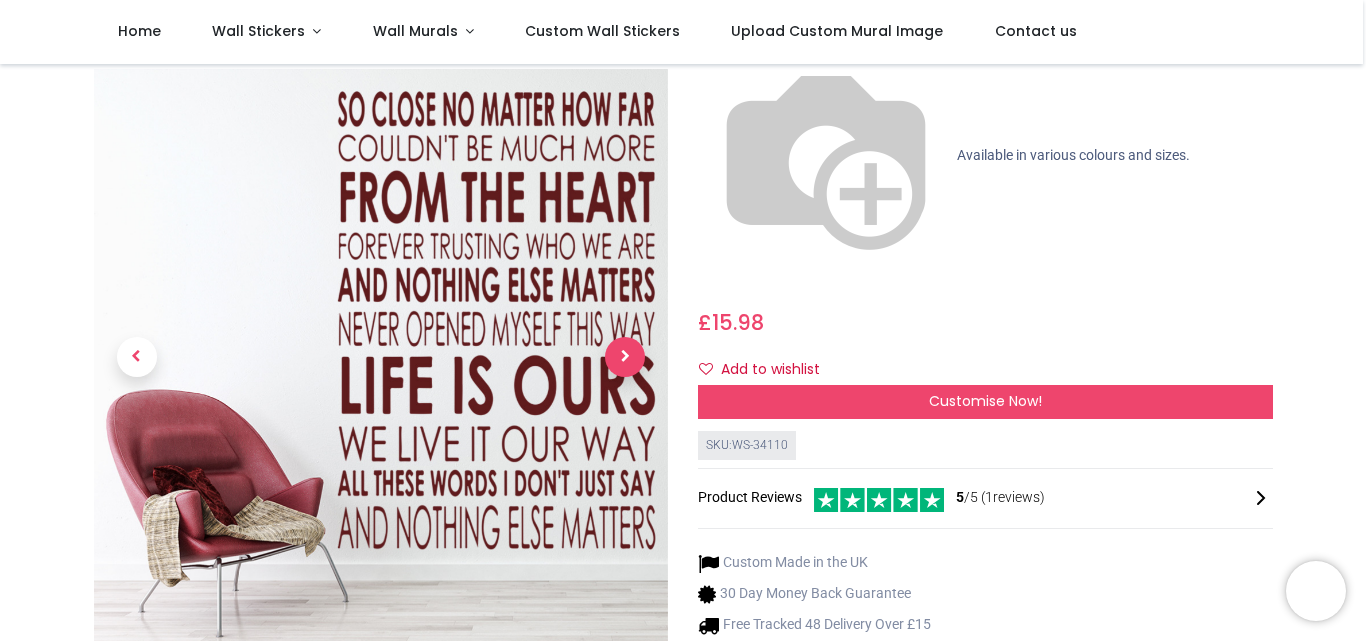 click at bounding box center [625, 357] 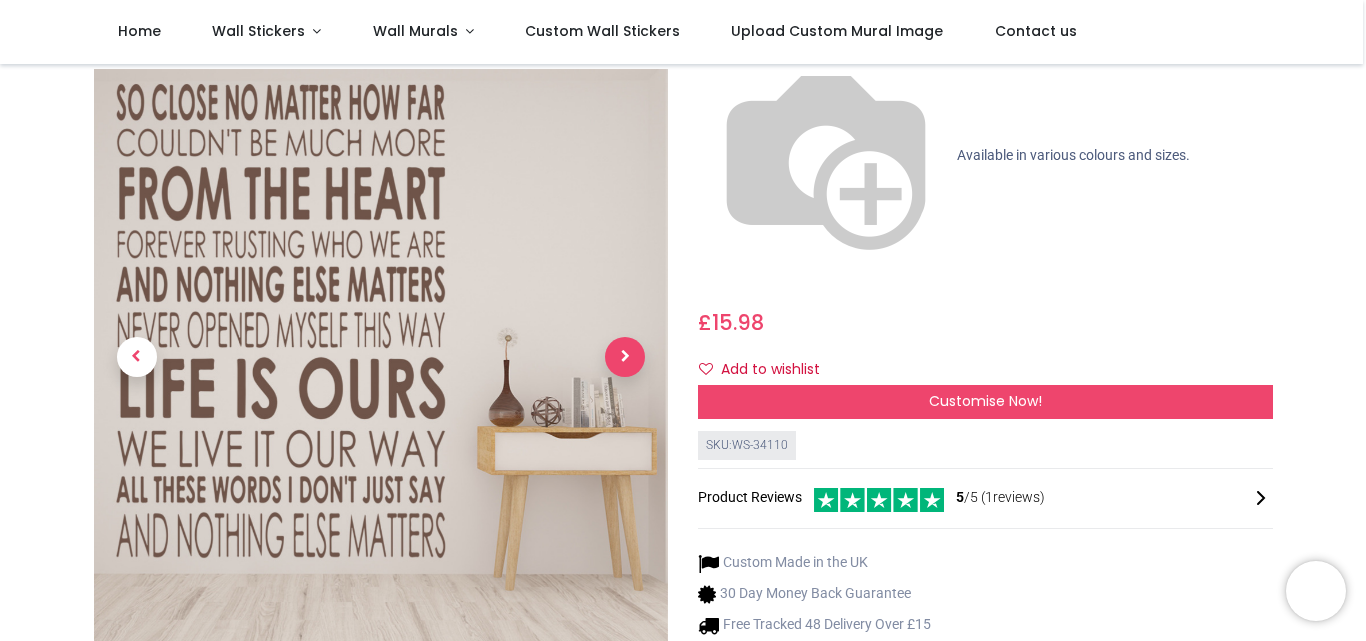 click at bounding box center (625, 357) 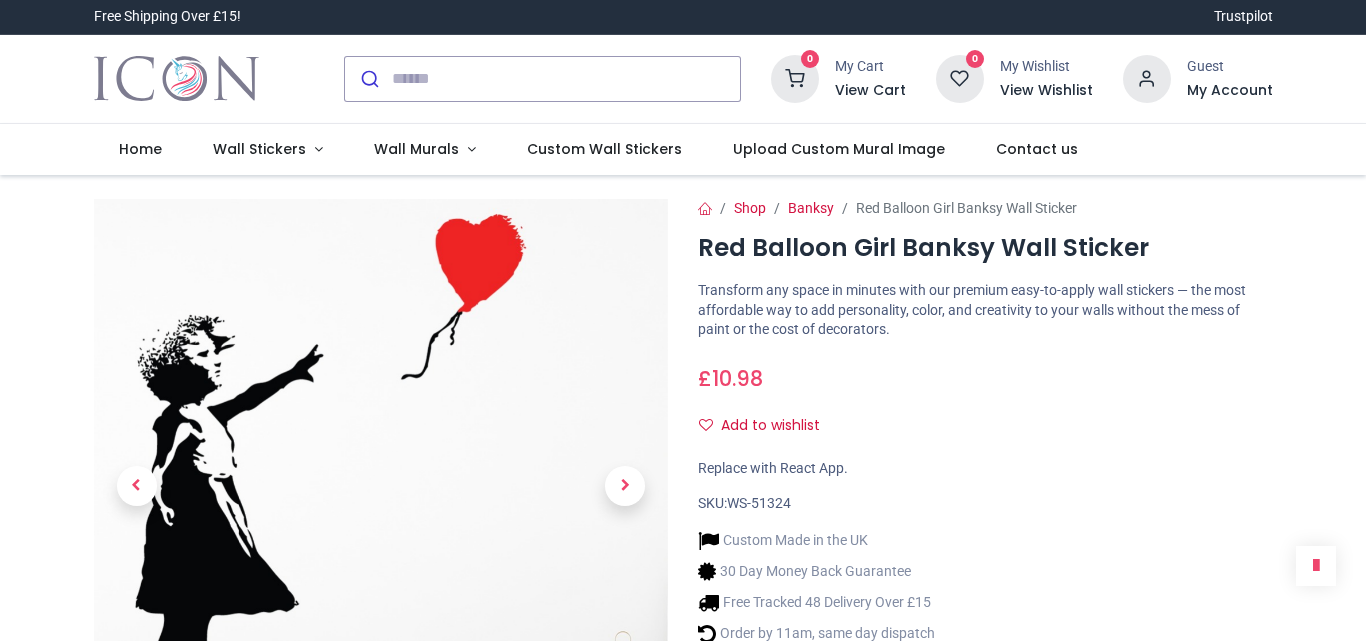scroll, scrollTop: 0, scrollLeft: 0, axis: both 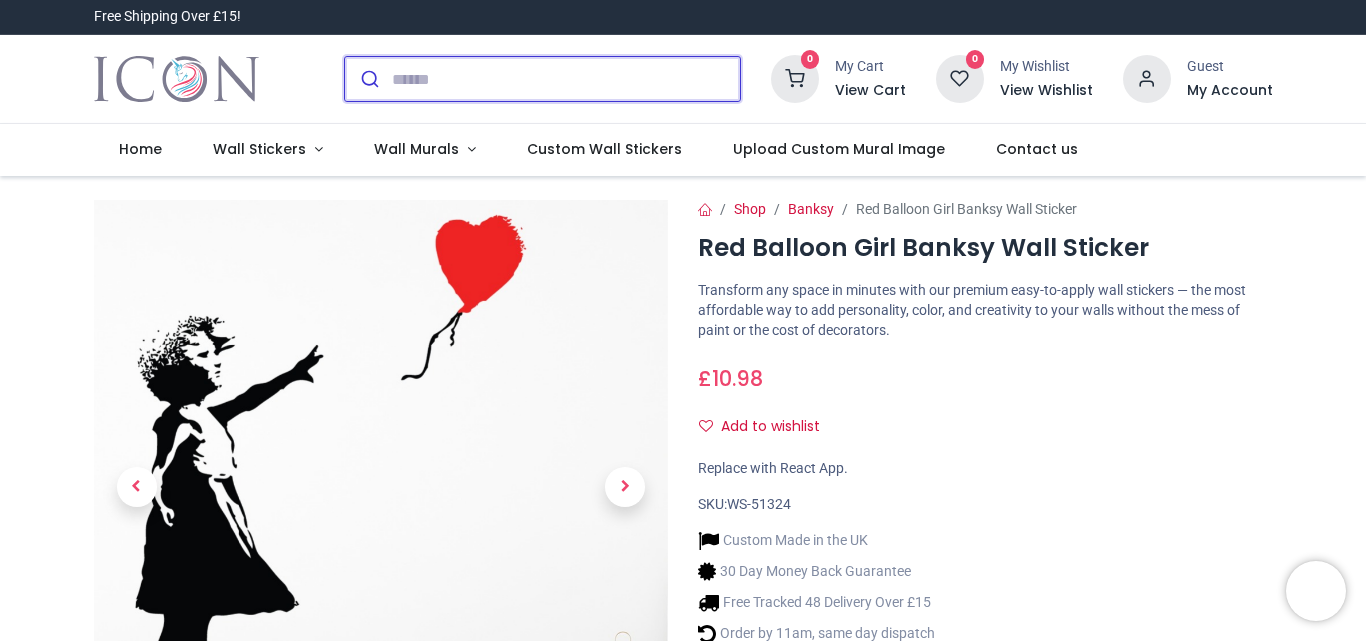 click at bounding box center [566, 79] 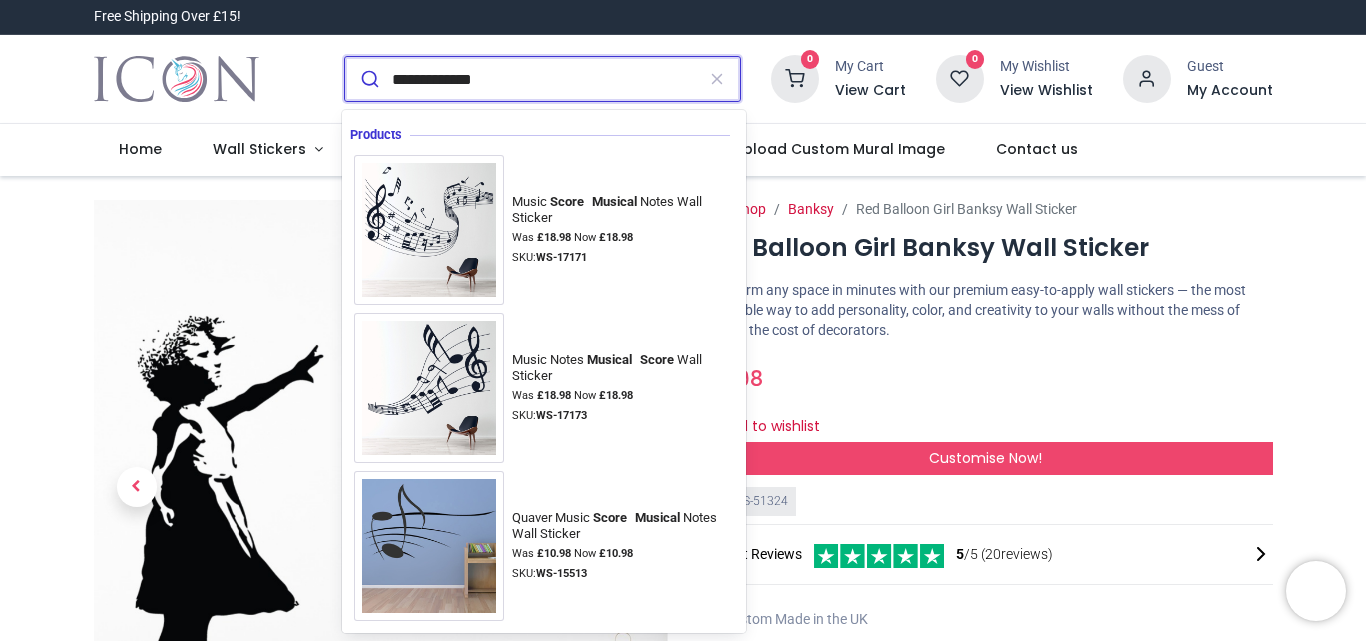 type on "**********" 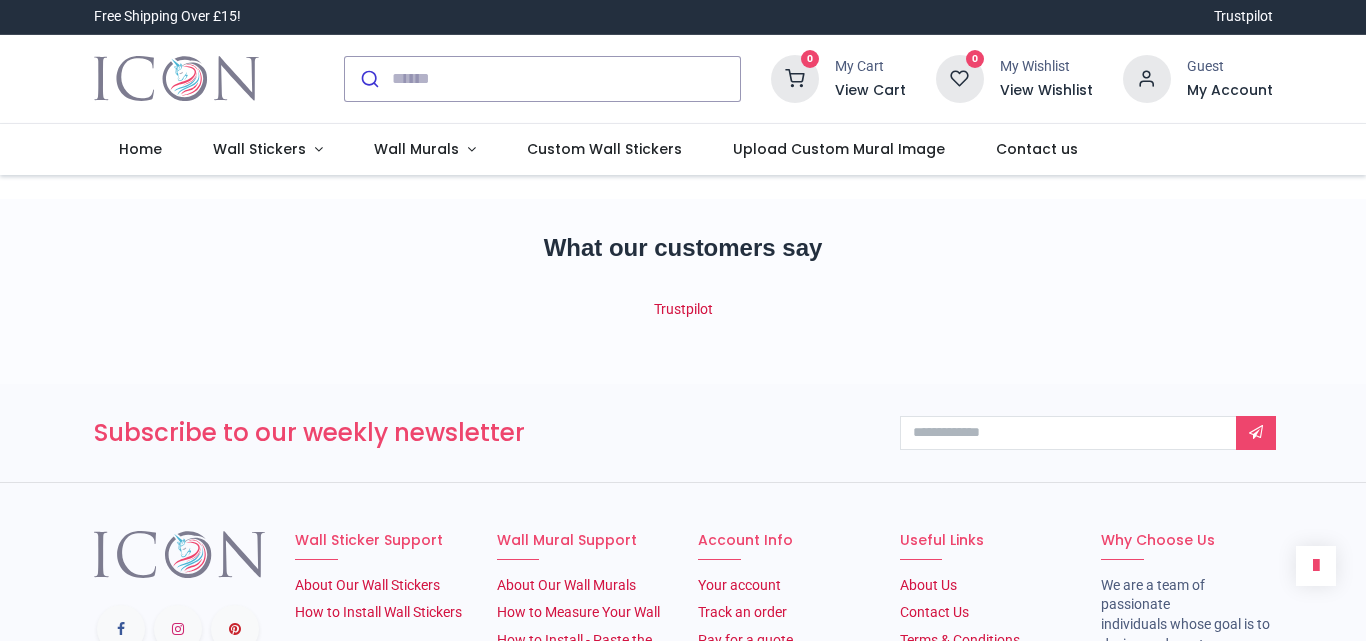 scroll, scrollTop: 0, scrollLeft: 0, axis: both 